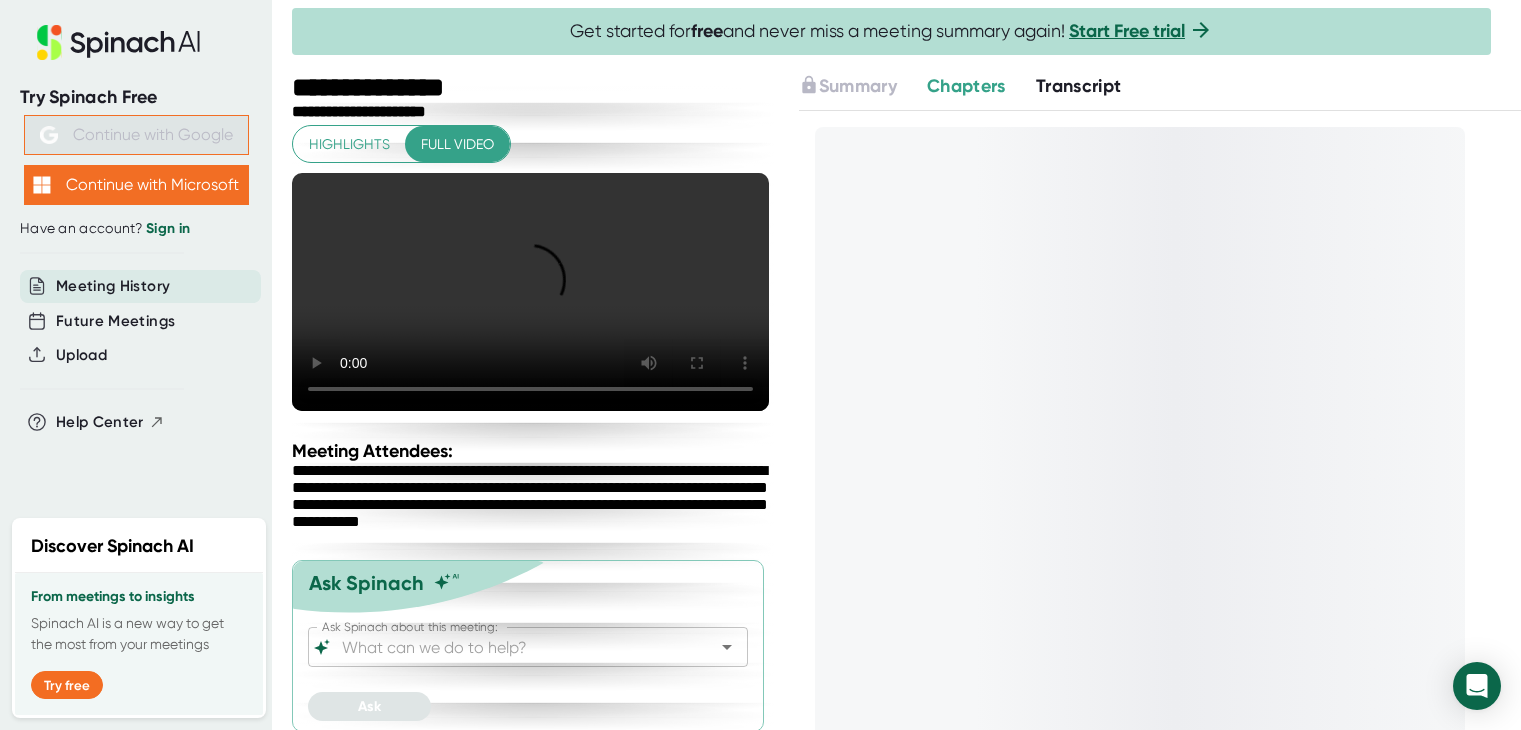 scroll, scrollTop: 0, scrollLeft: 0, axis: both 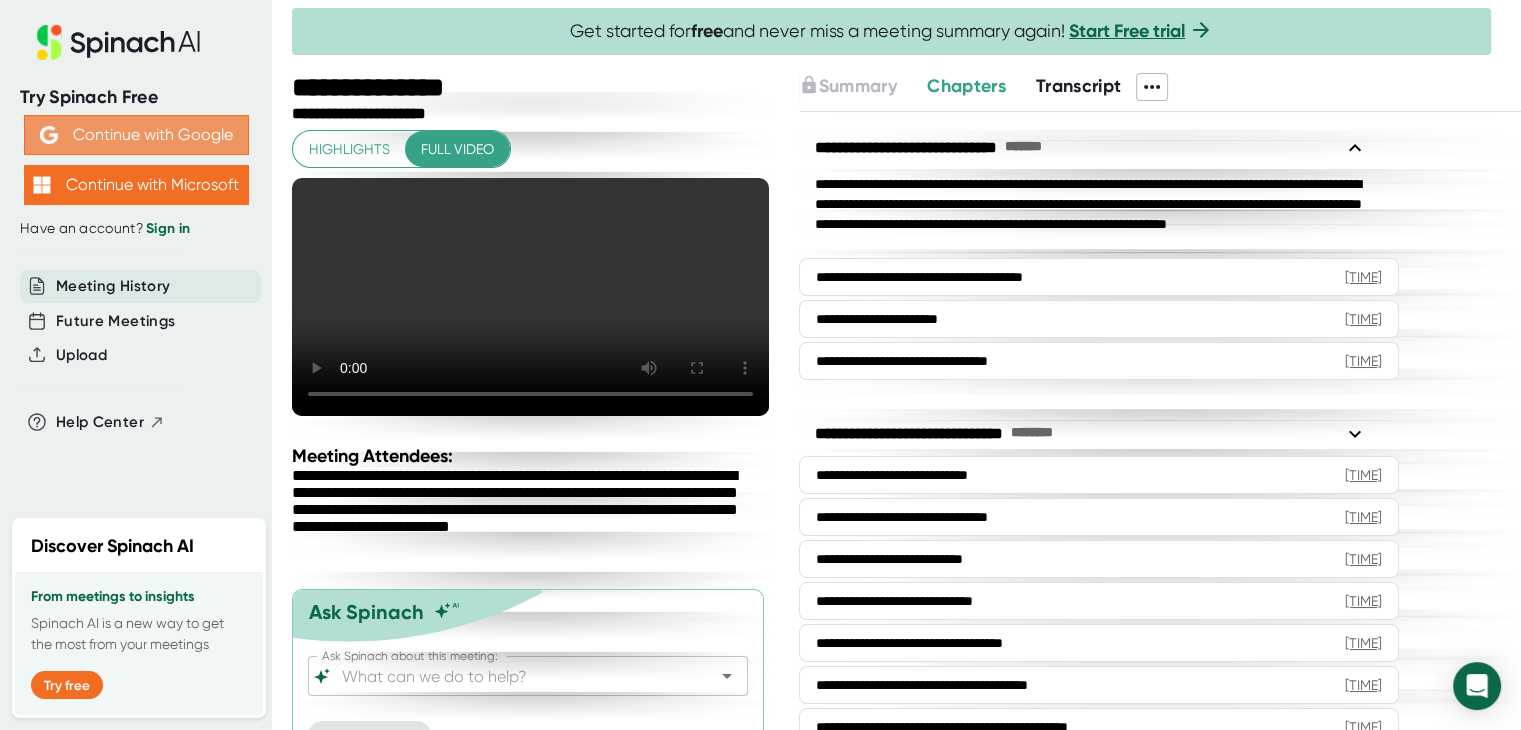 click on "Continue with Google" at bounding box center [136, 135] 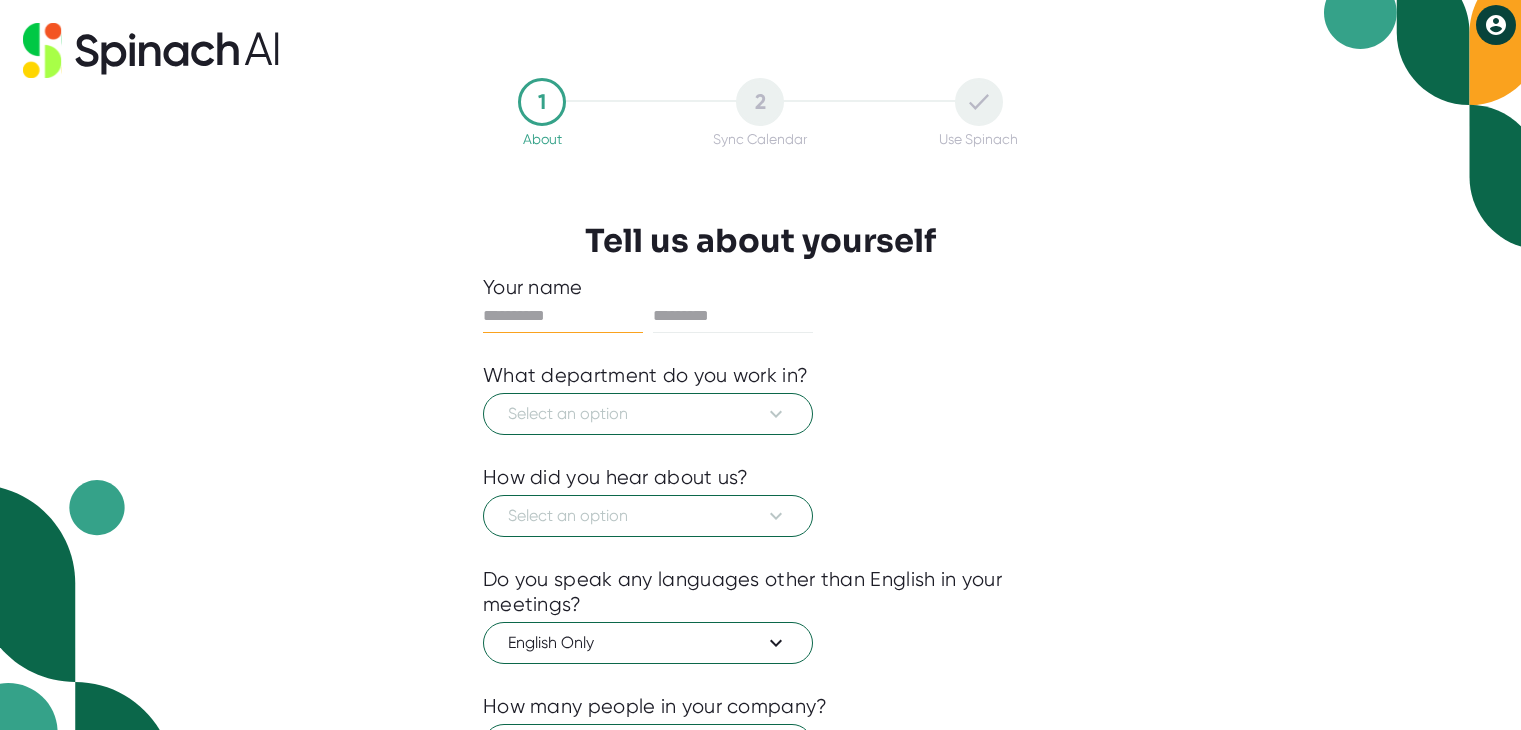 scroll, scrollTop: 0, scrollLeft: 0, axis: both 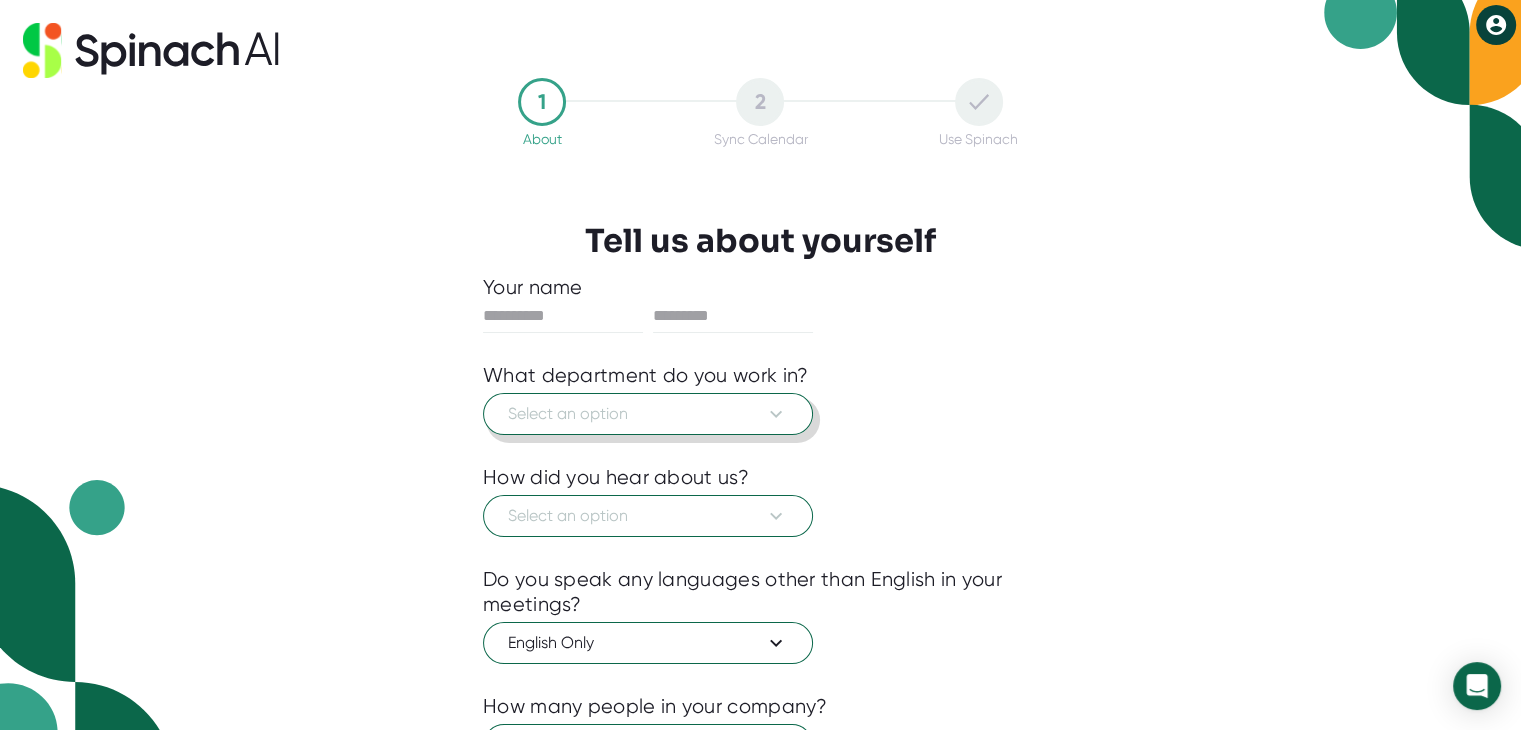 click at bounding box center [776, 414] 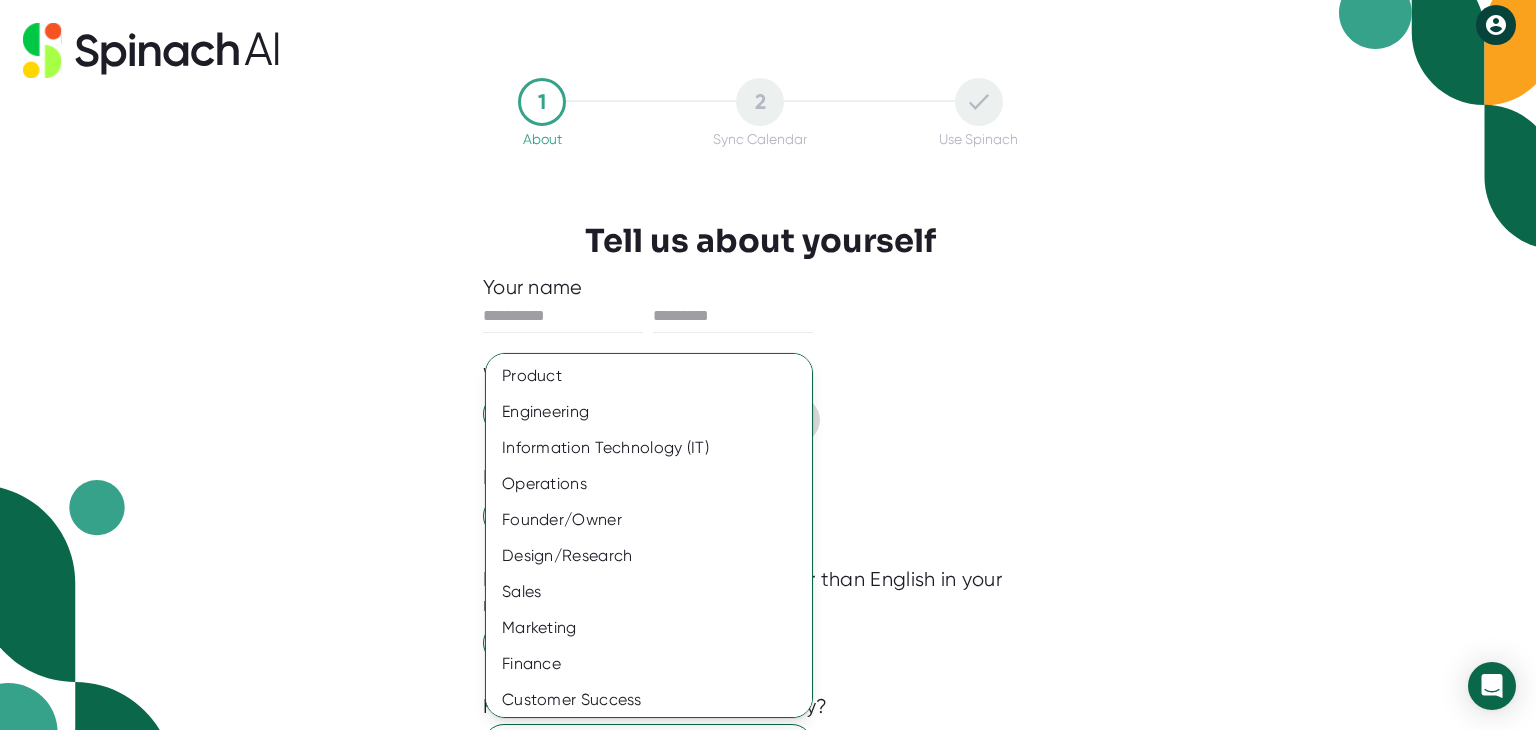 click at bounding box center [768, 365] 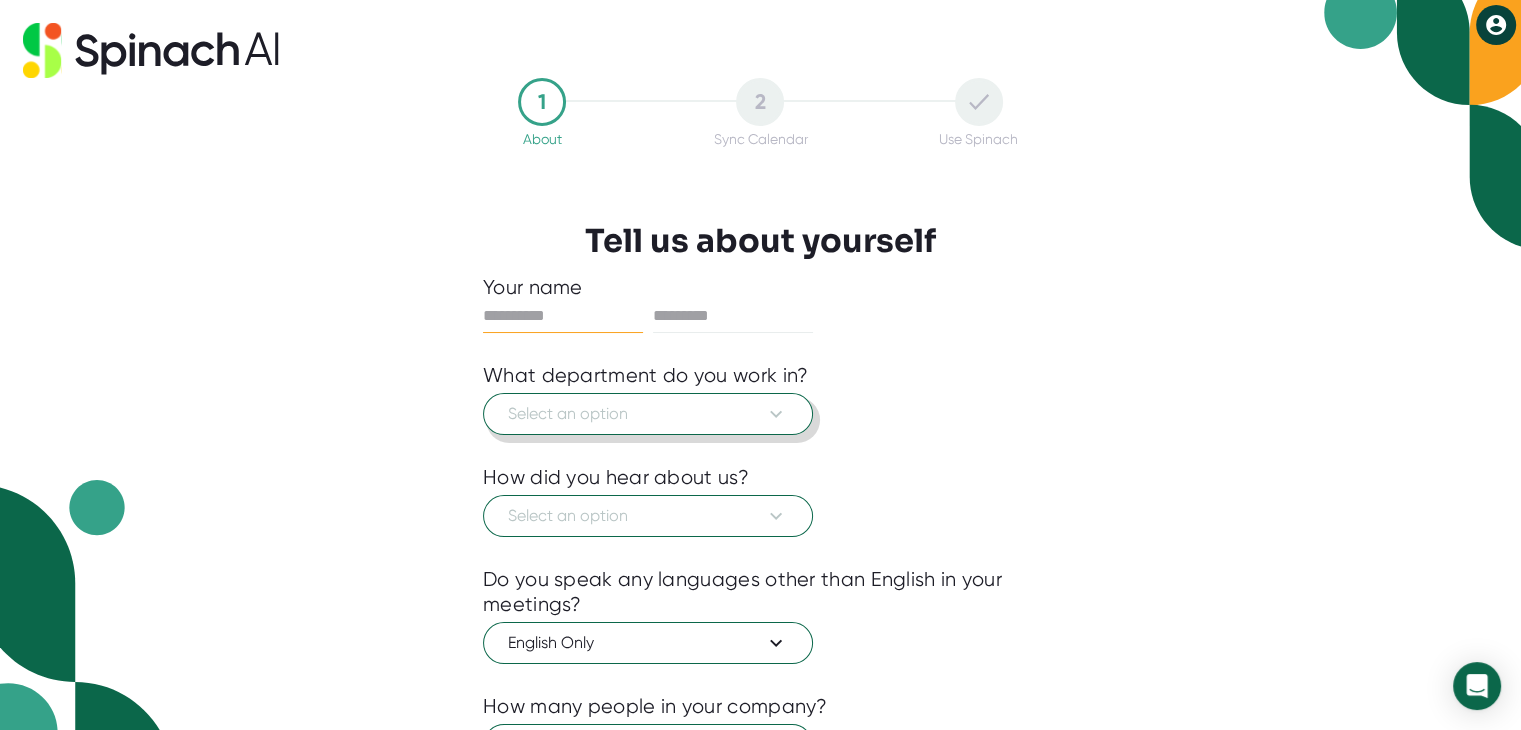 click at bounding box center [563, 316] 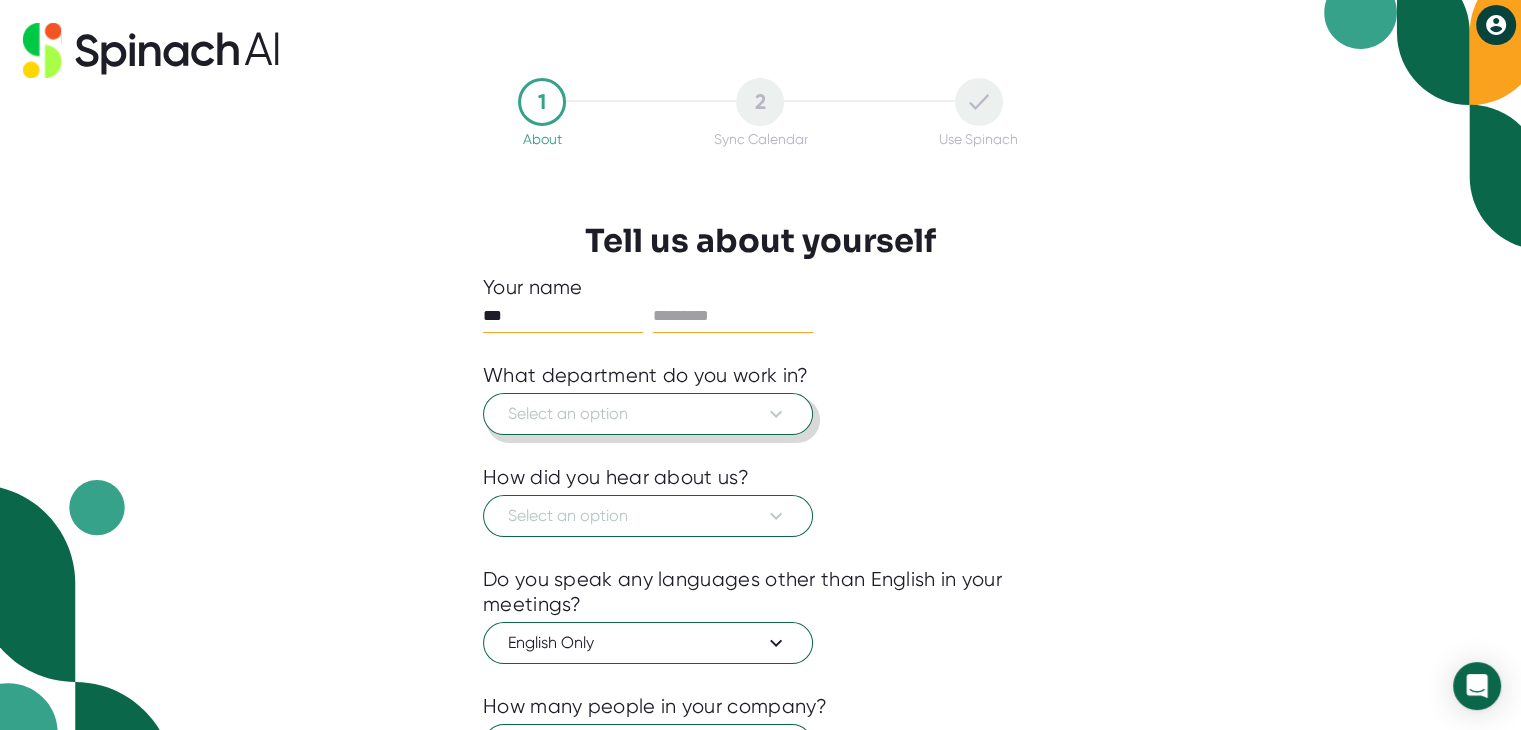 type on "***" 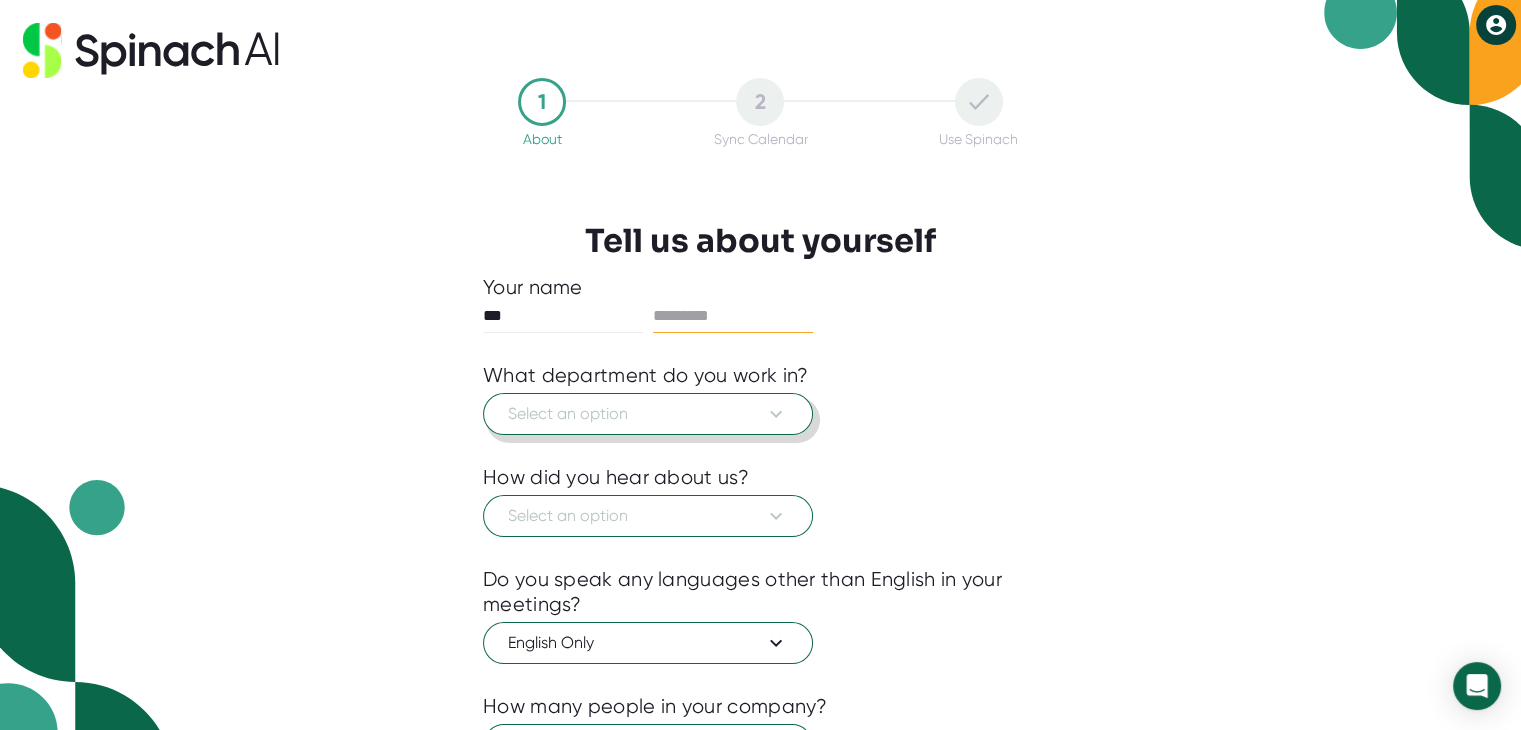 click at bounding box center [733, 316] 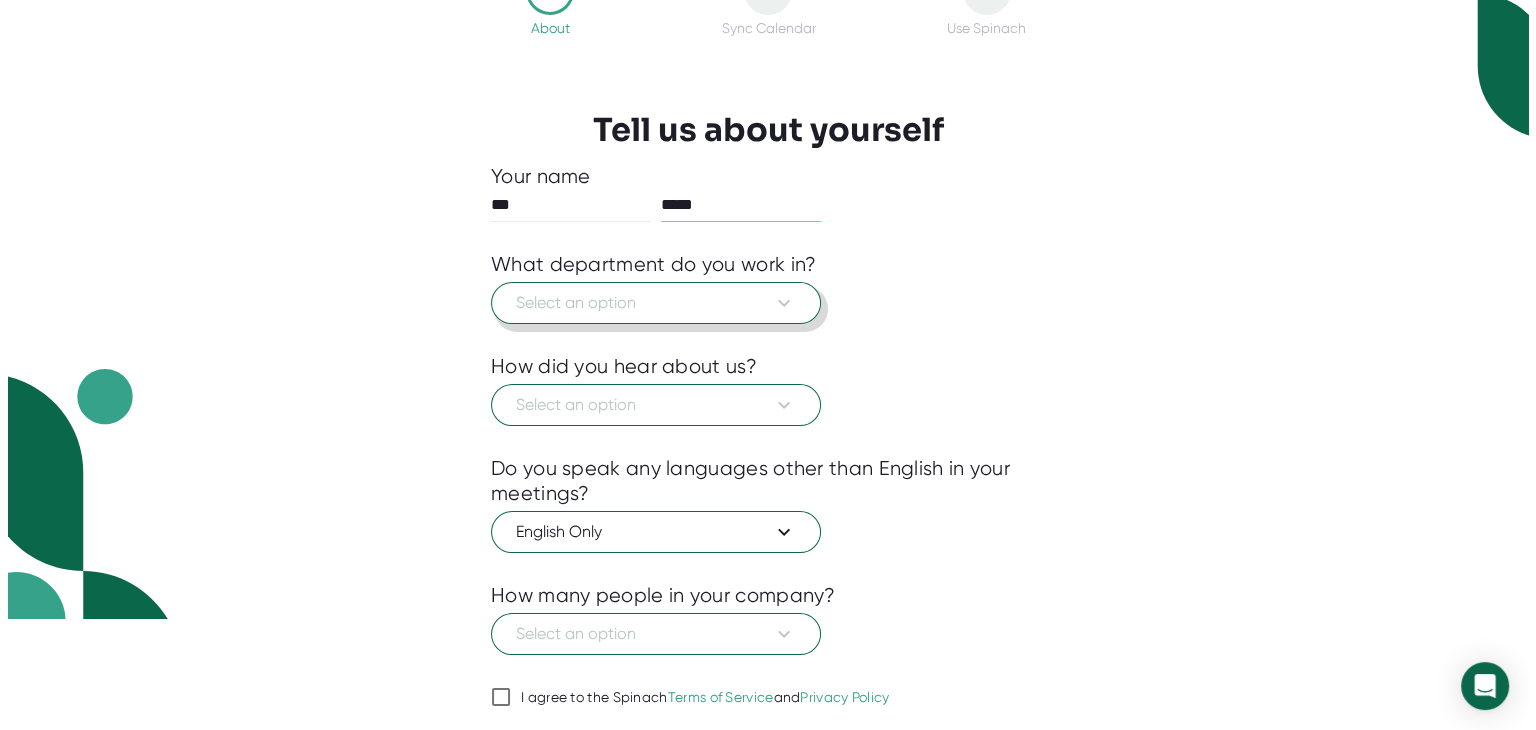 scroll, scrollTop: 173, scrollLeft: 0, axis: vertical 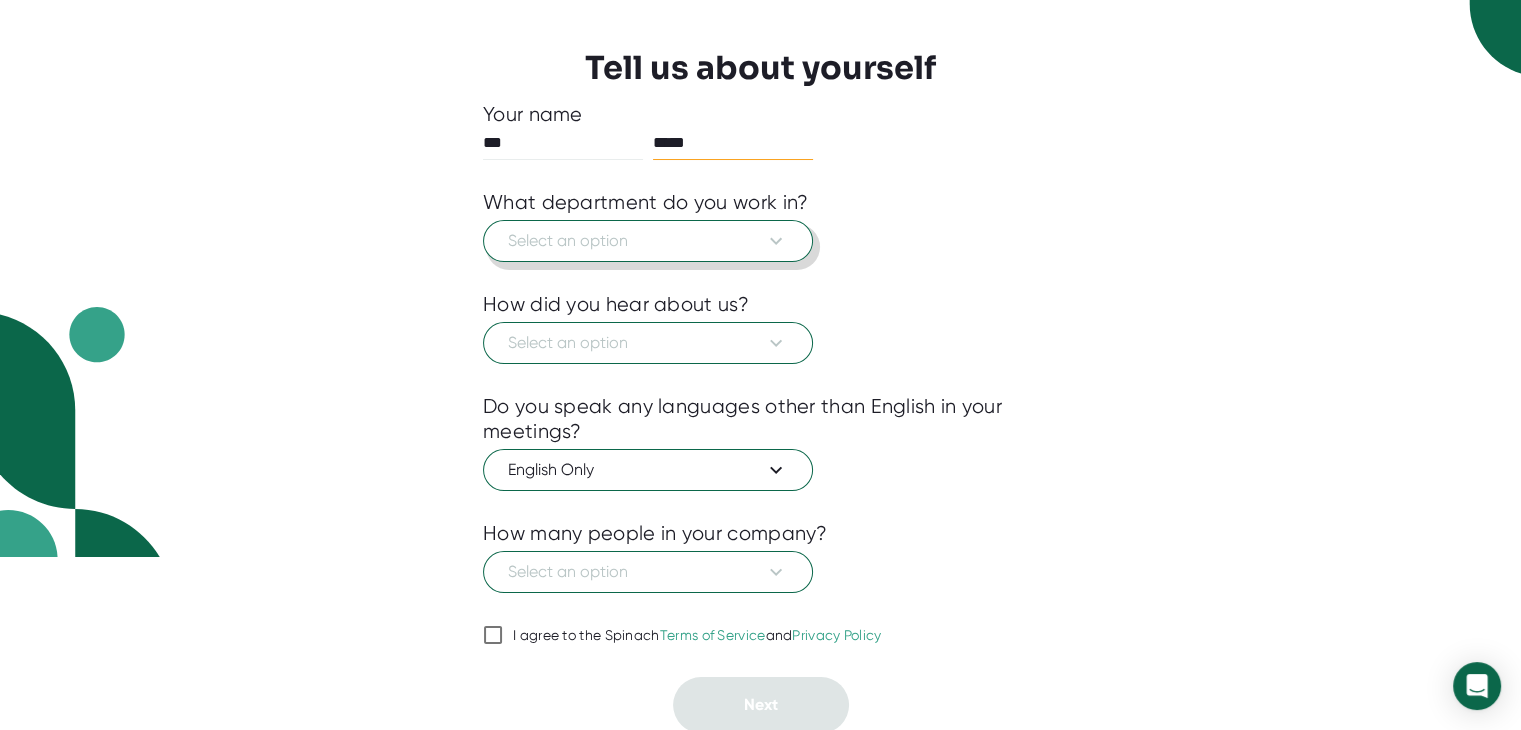 type on "*****" 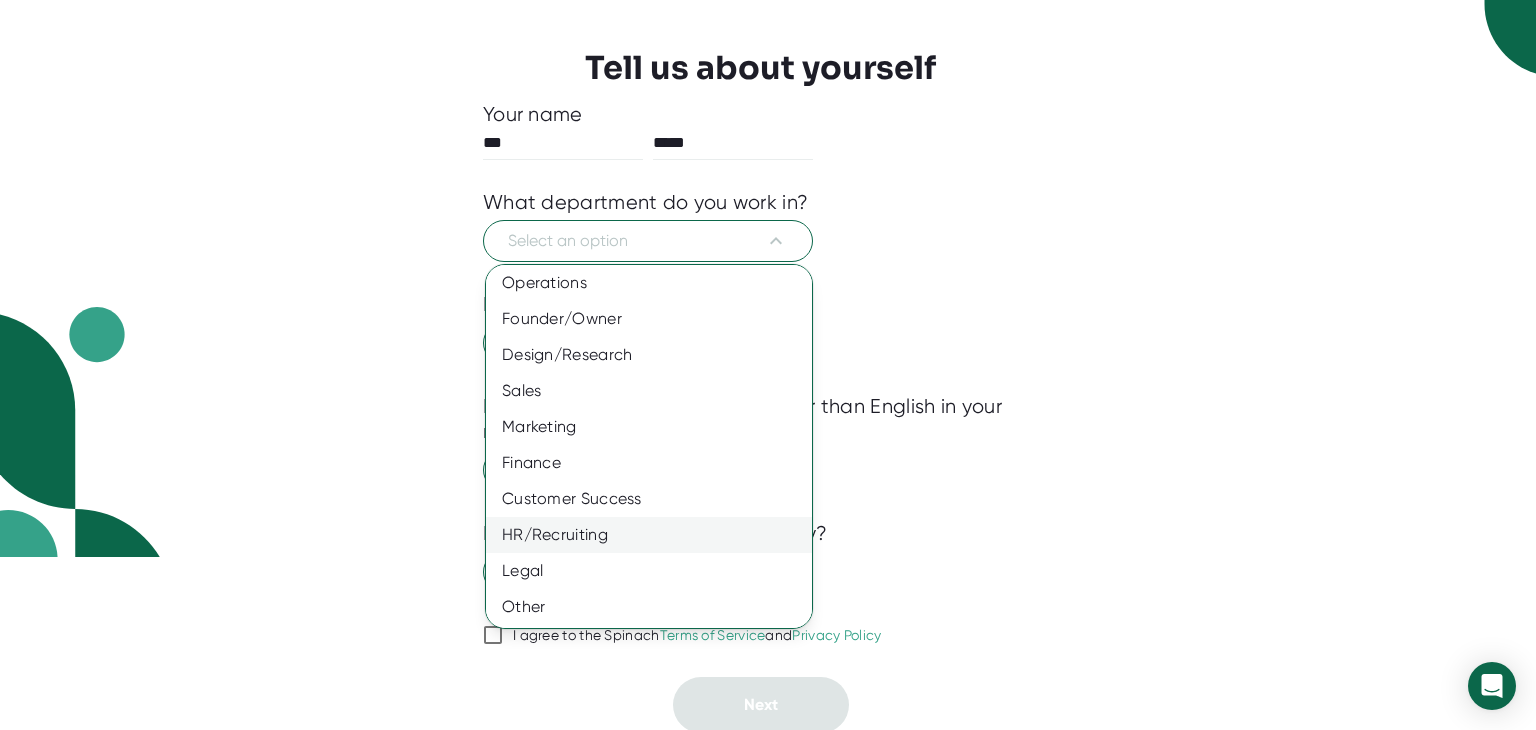 scroll, scrollTop: 0, scrollLeft: 0, axis: both 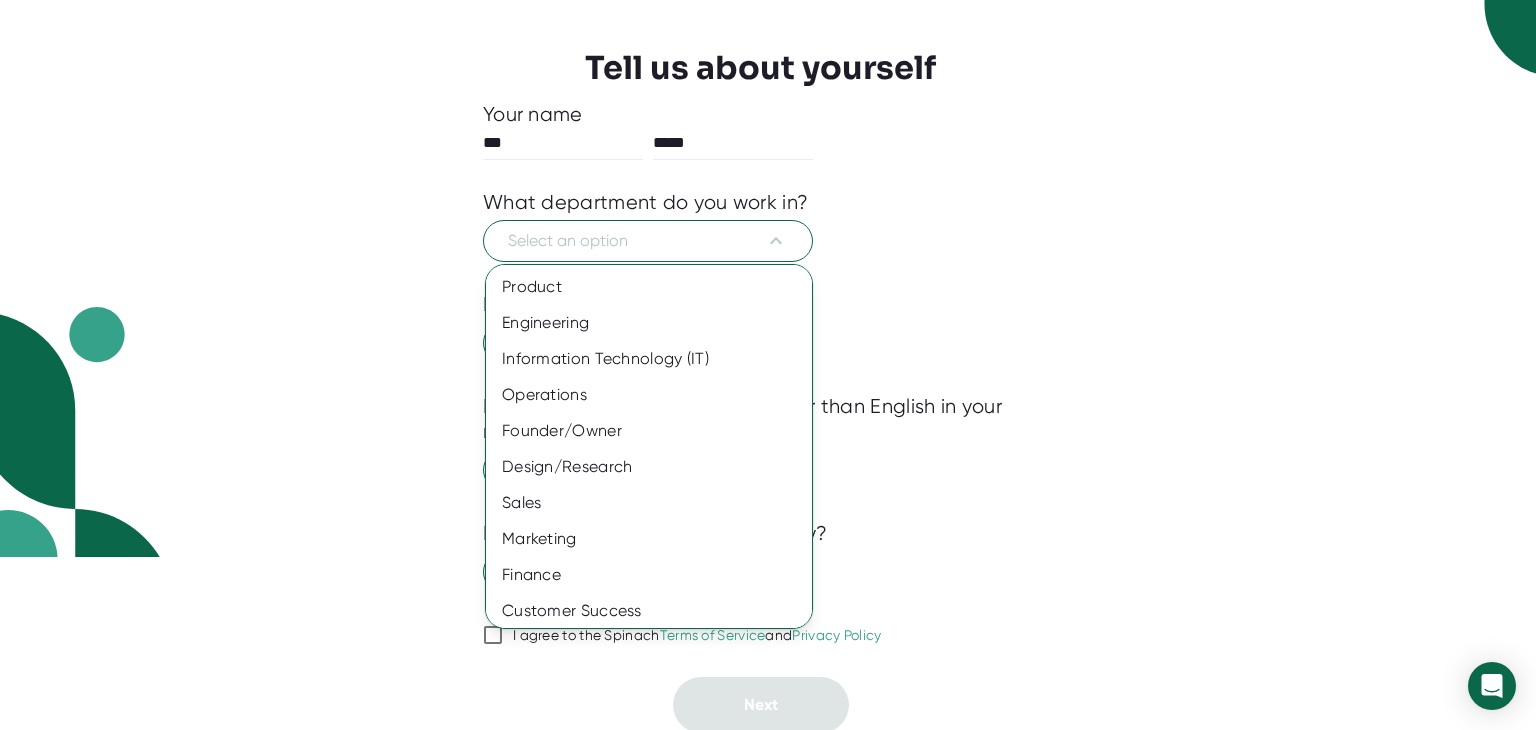 click at bounding box center (768, 365) 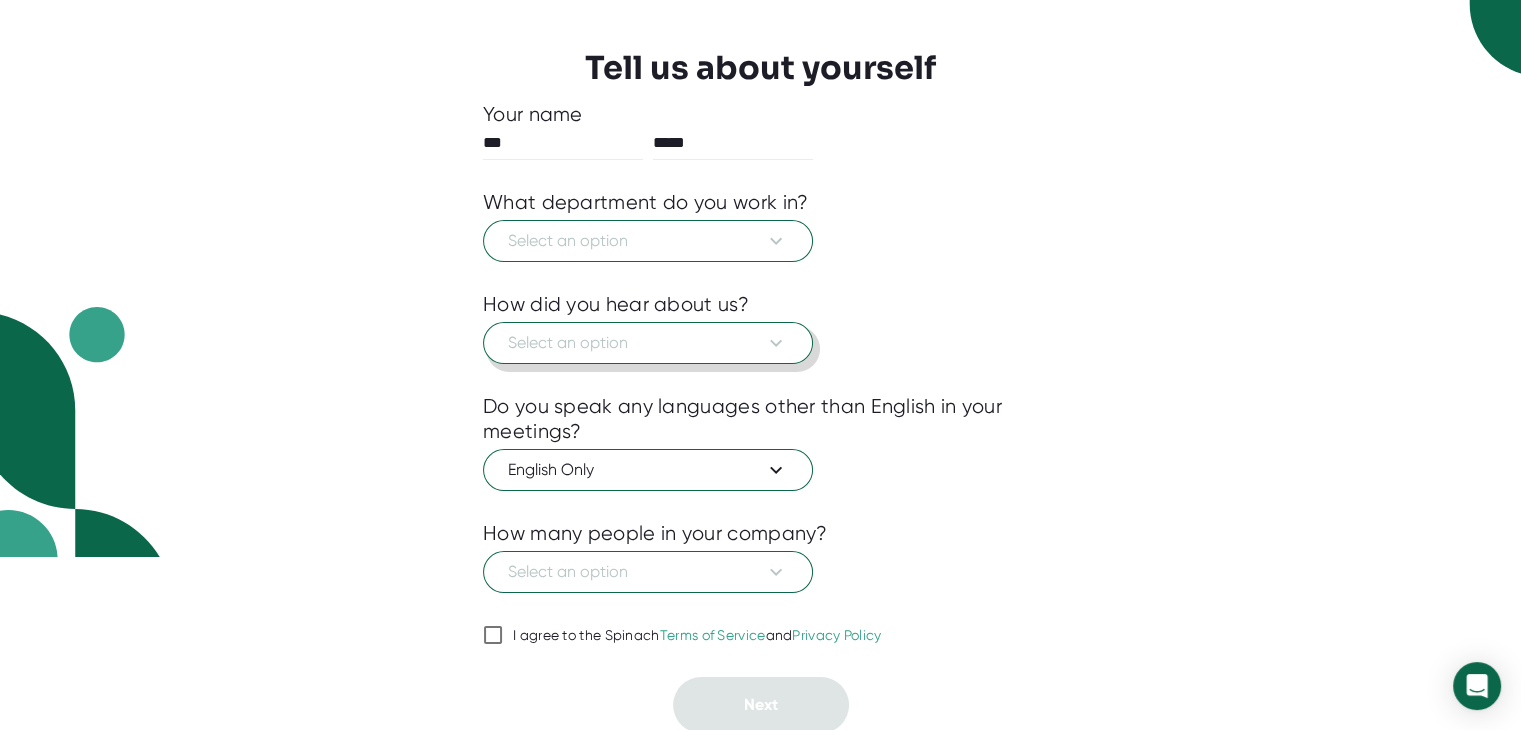click on "Select an option" at bounding box center [648, 241] 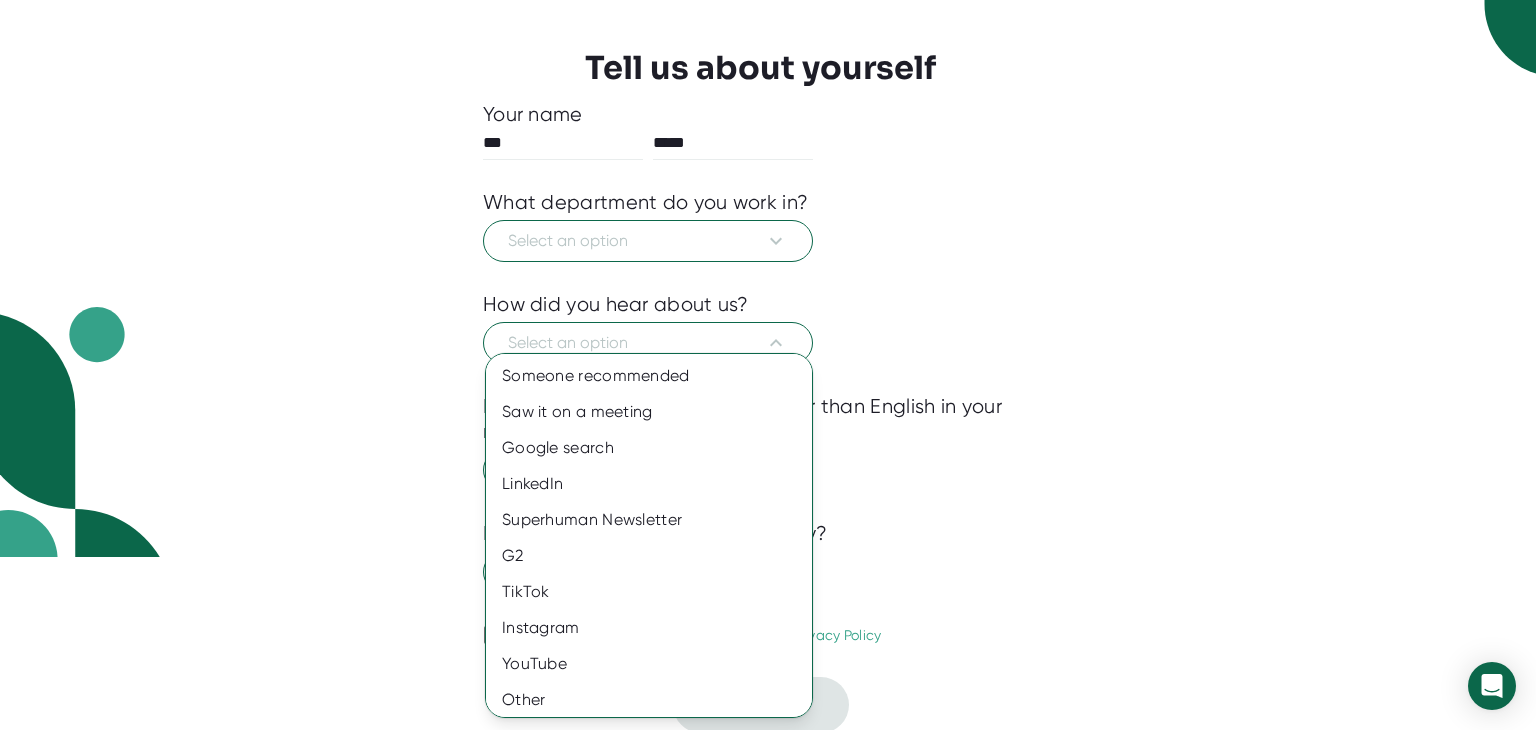 click at bounding box center [768, 365] 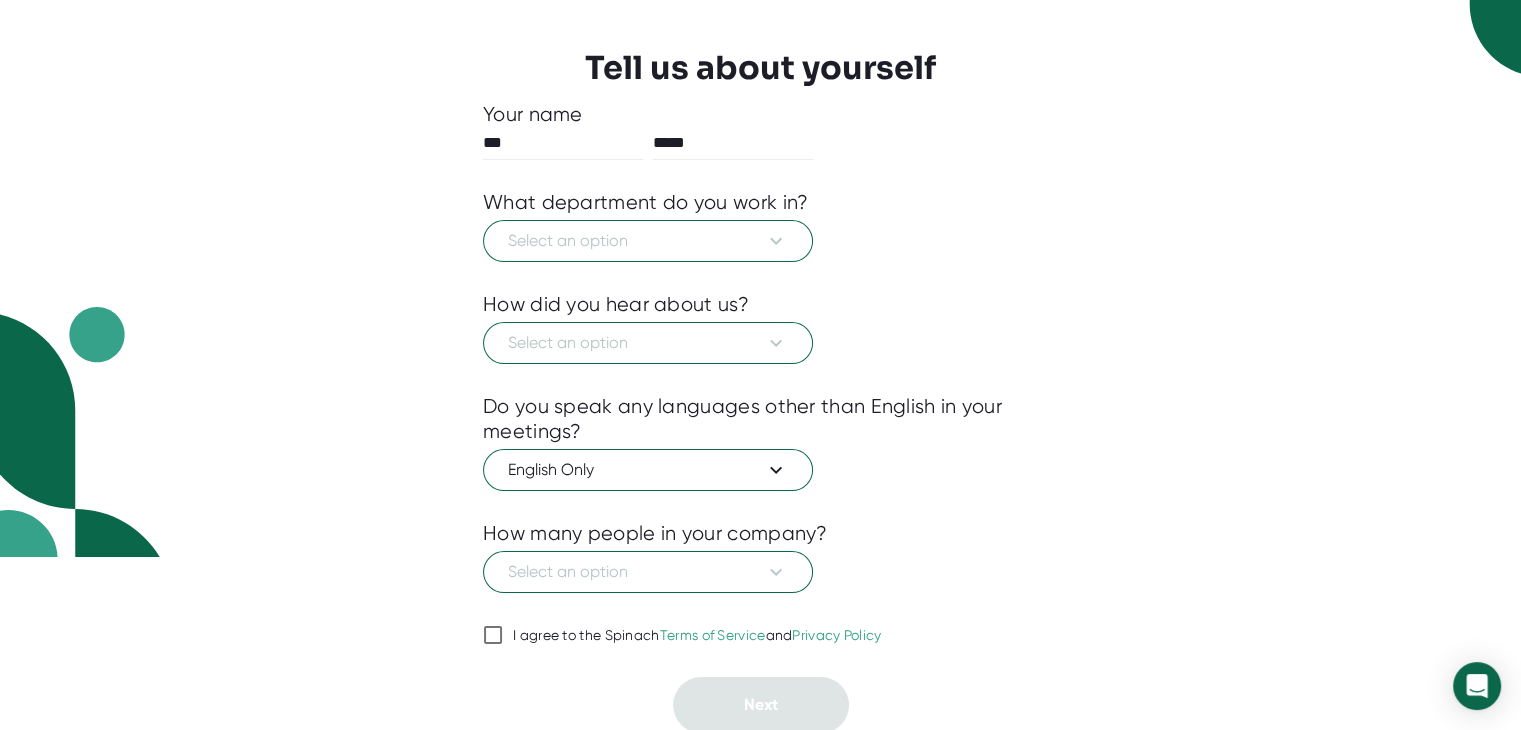 click on "1 About 2 Sync Calendar Use Spinach Tell us about yourself Your name [NAME] [NAME] What department do you work in? Select an option How did you hear about us? Select an option Do you speak any languages other than English in your meetings? English Only How many people in your company? Select an option I agree to the Spinach Terms of Service and Privacy Policy Next" at bounding box center (760, 192) 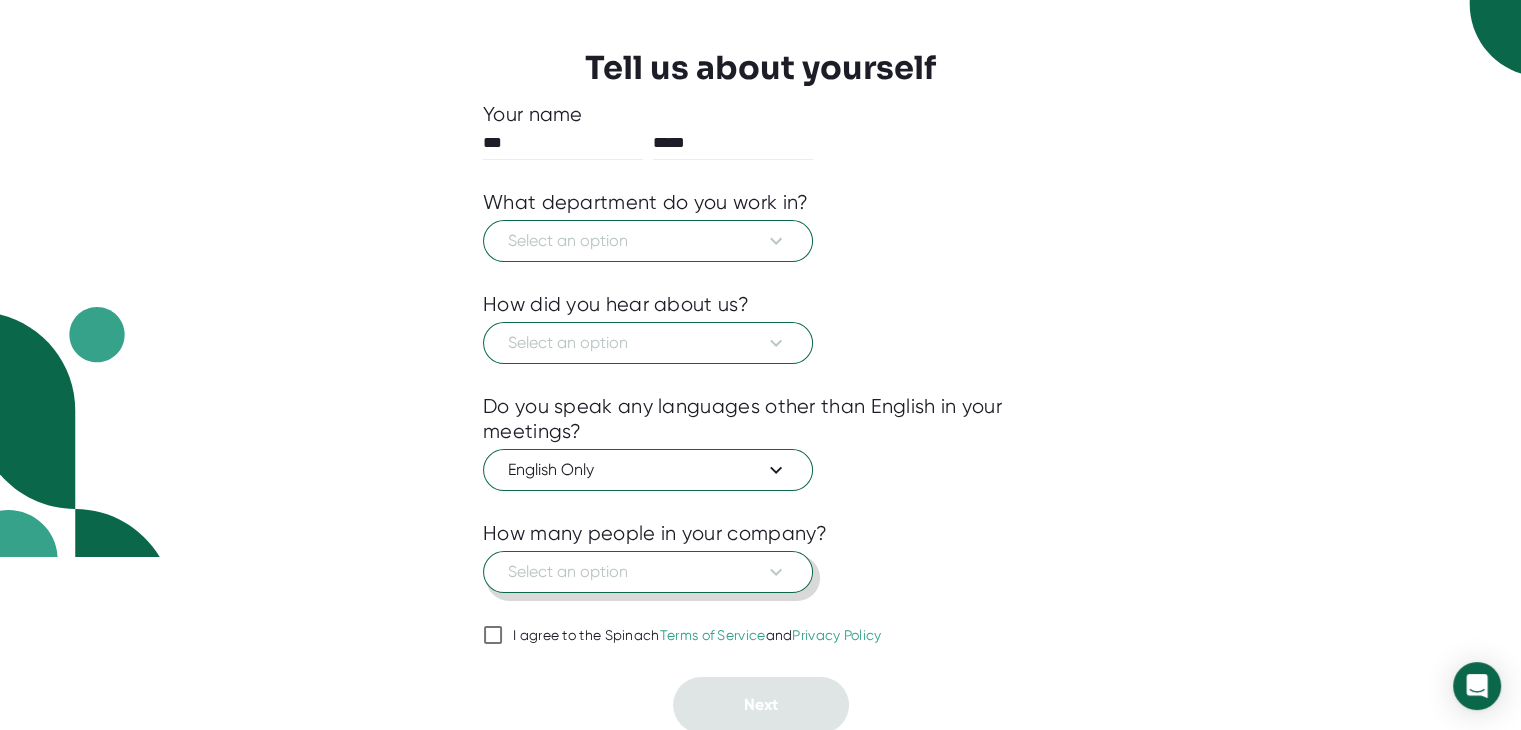 click on "Select an option" at bounding box center [648, 241] 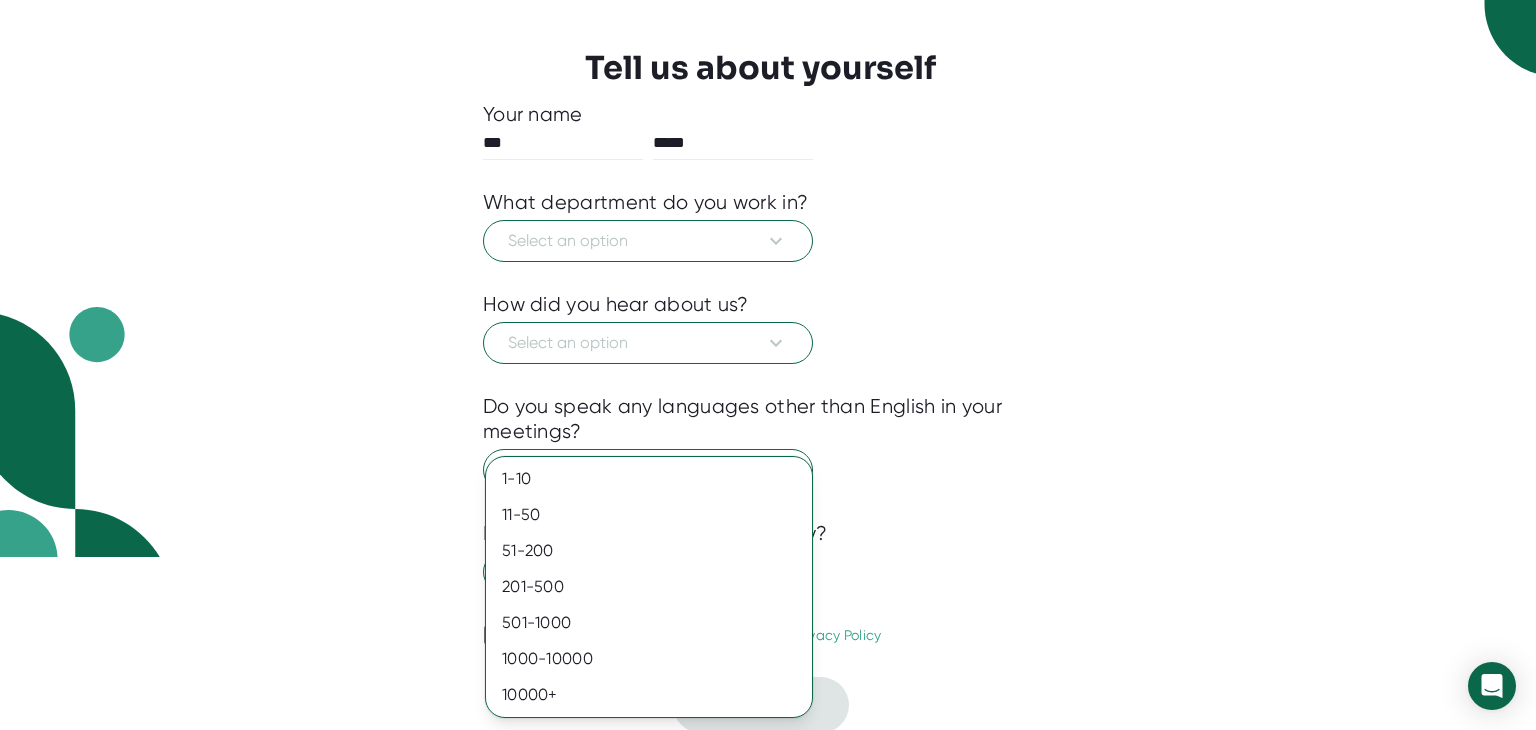 click at bounding box center (768, 365) 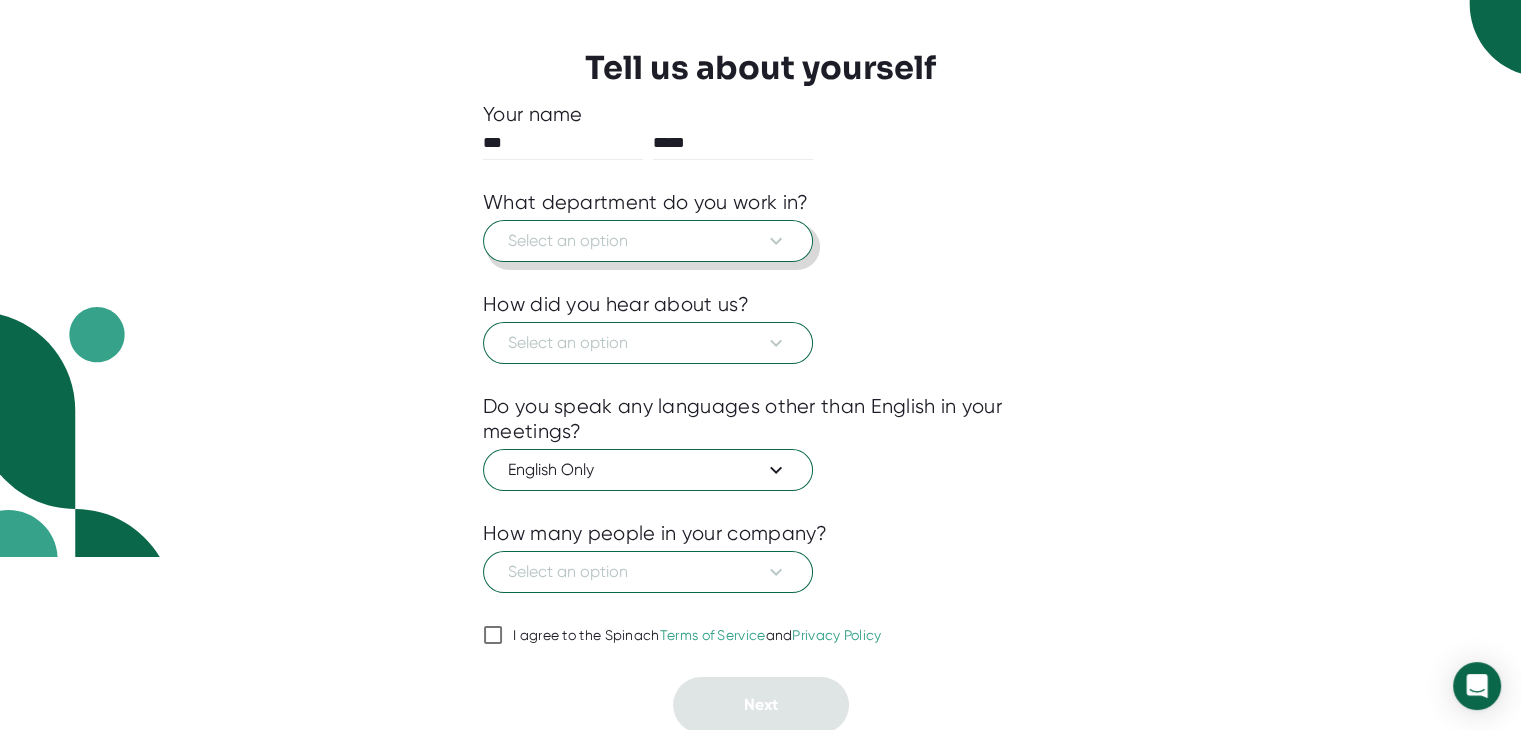click on "Select an option" at bounding box center [648, 241] 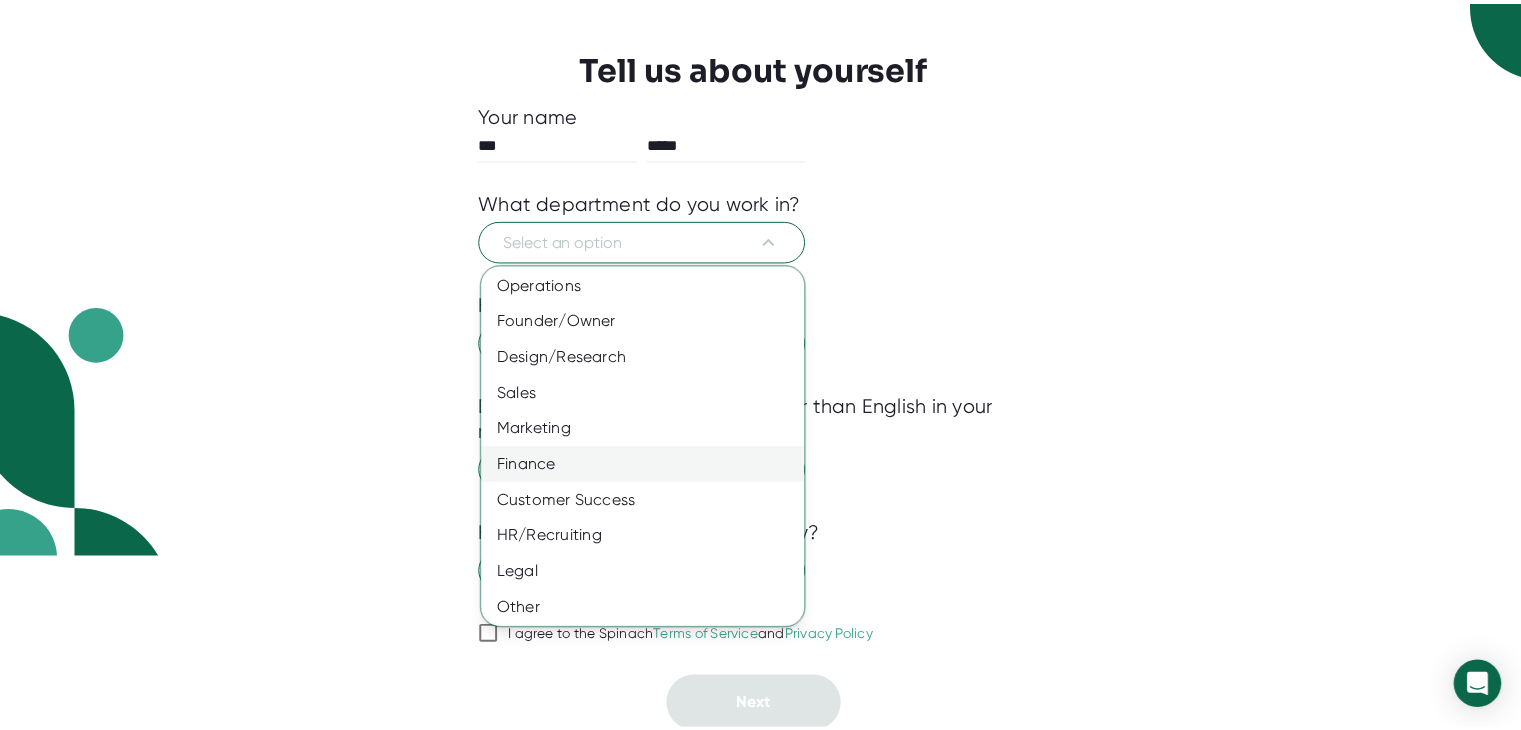scroll, scrollTop: 112, scrollLeft: 0, axis: vertical 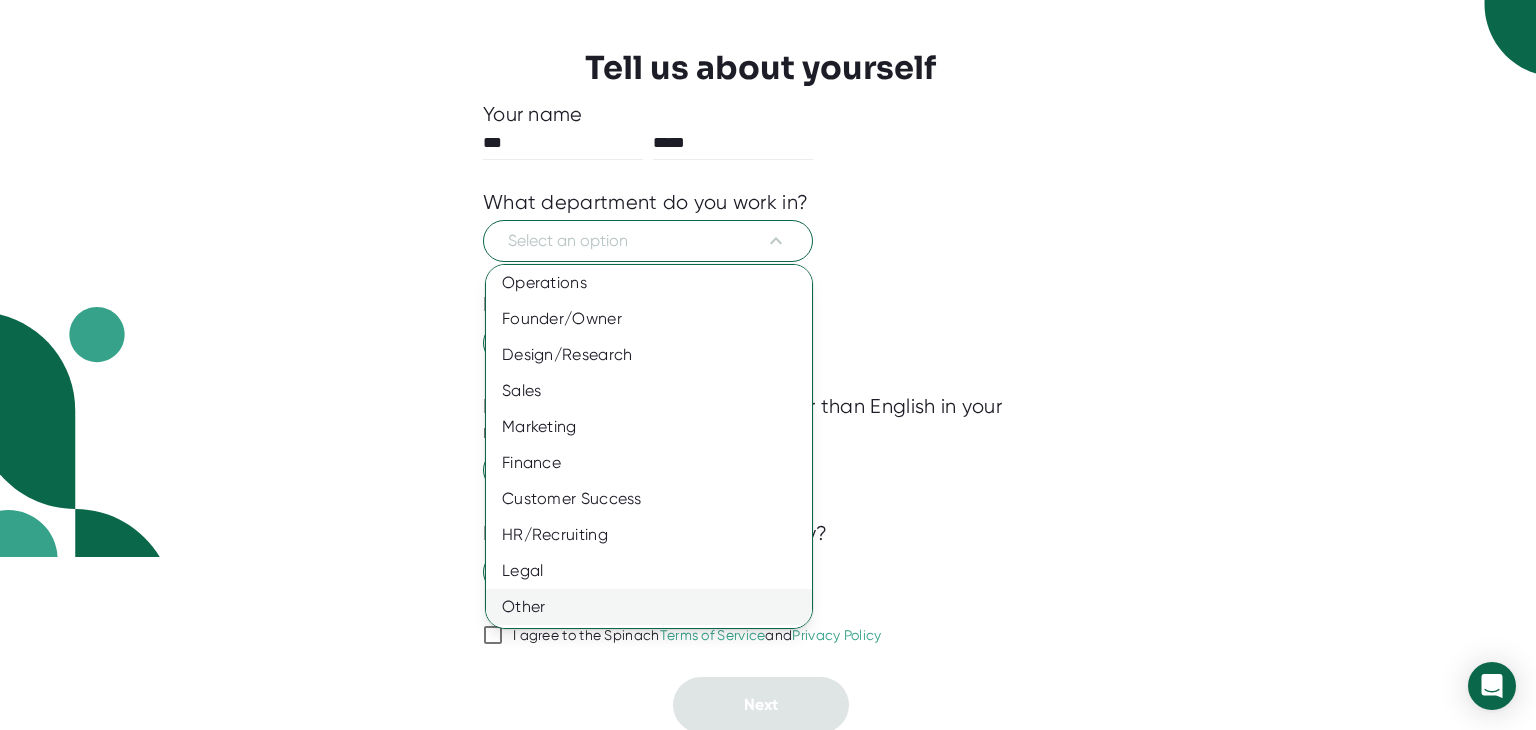 click on "Other" at bounding box center [656, 175] 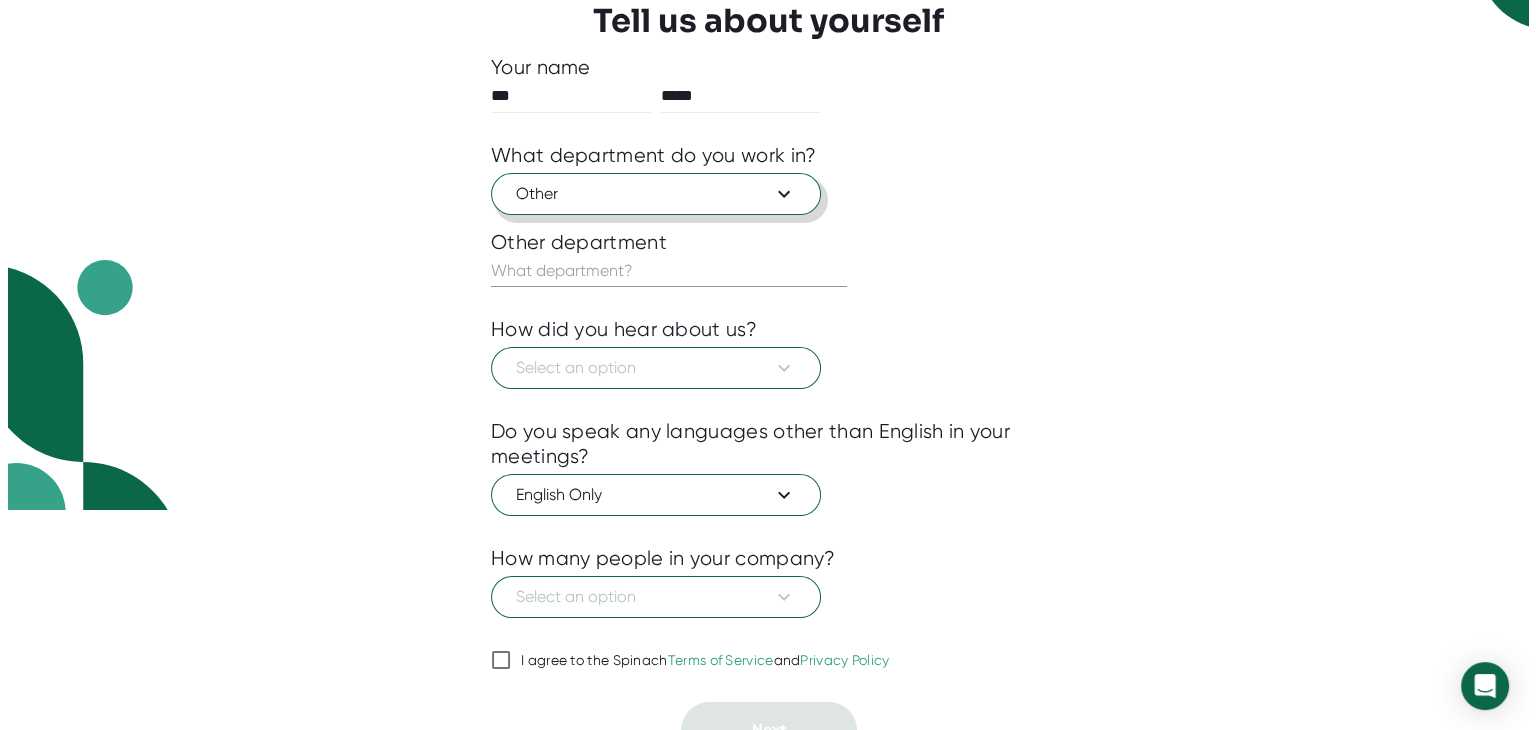scroll, scrollTop: 245, scrollLeft: 0, axis: vertical 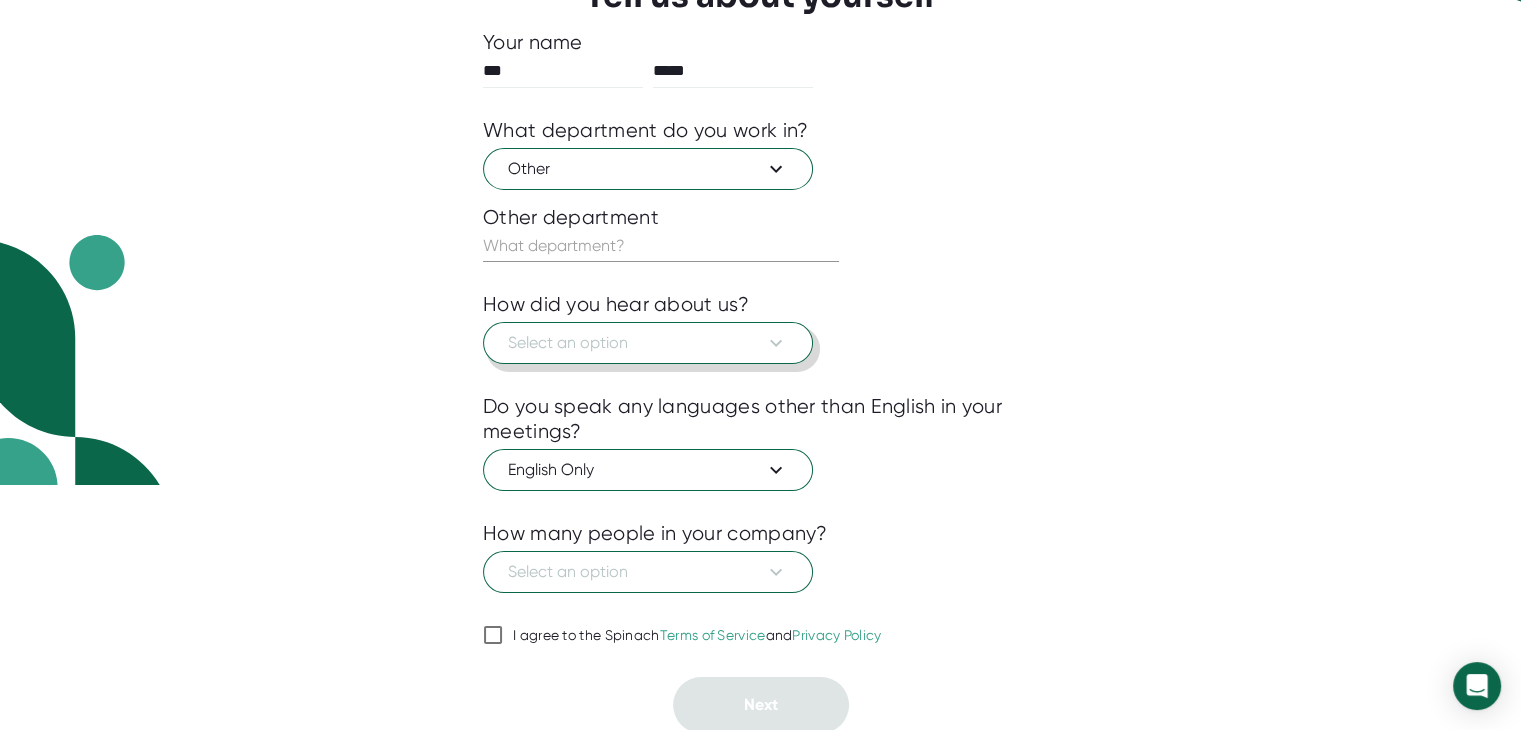 click on "Select an option" at bounding box center [648, 343] 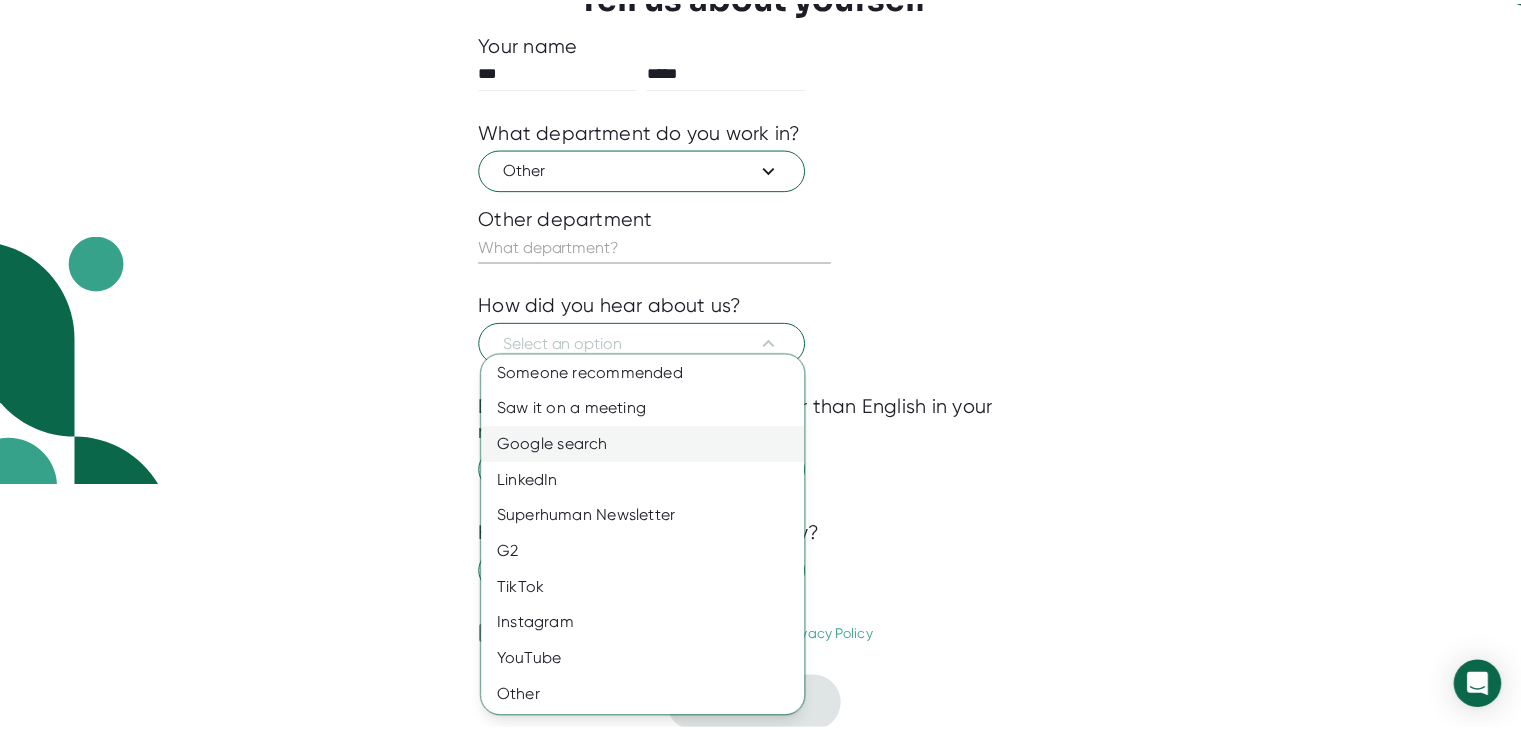 scroll, scrollTop: 4, scrollLeft: 0, axis: vertical 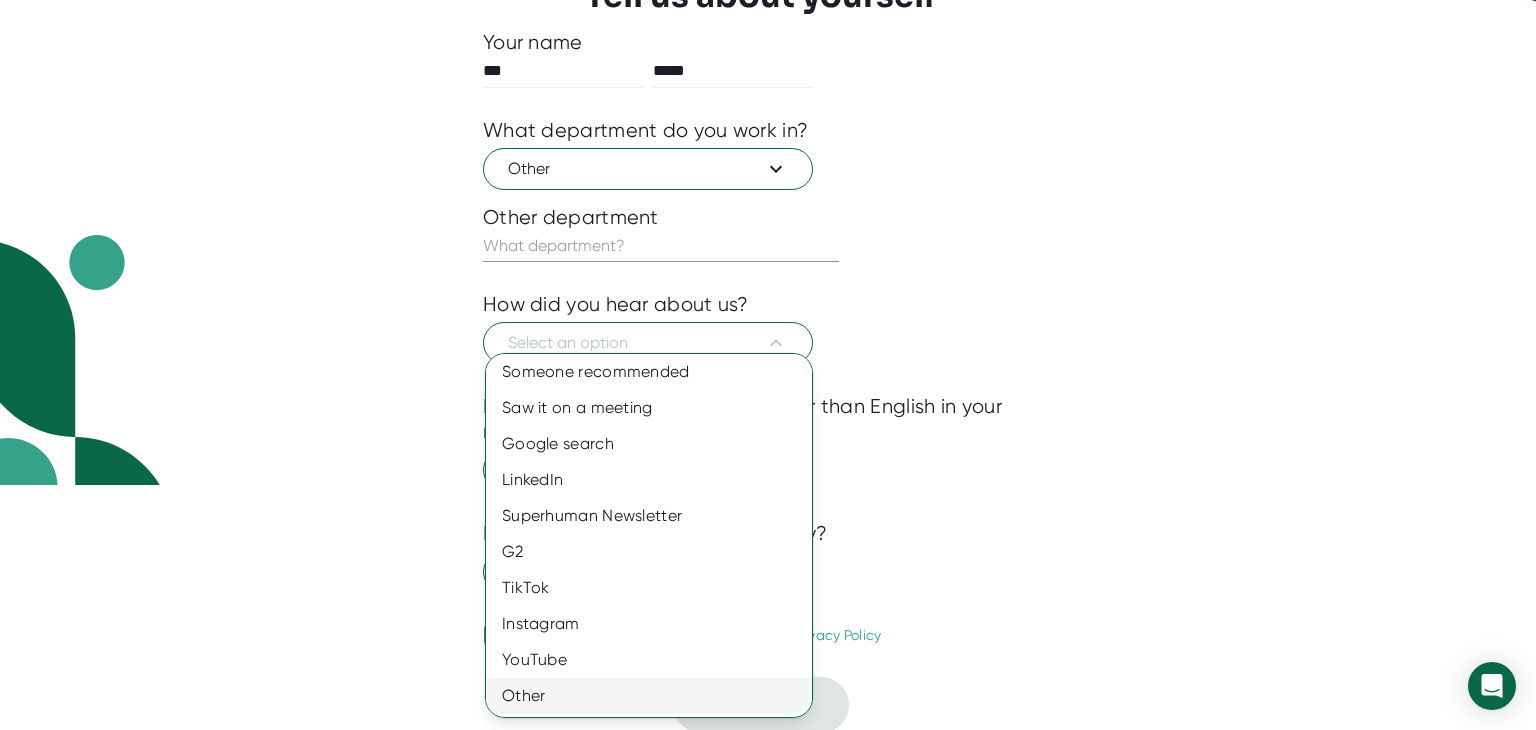 click on "Other" at bounding box center [656, 372] 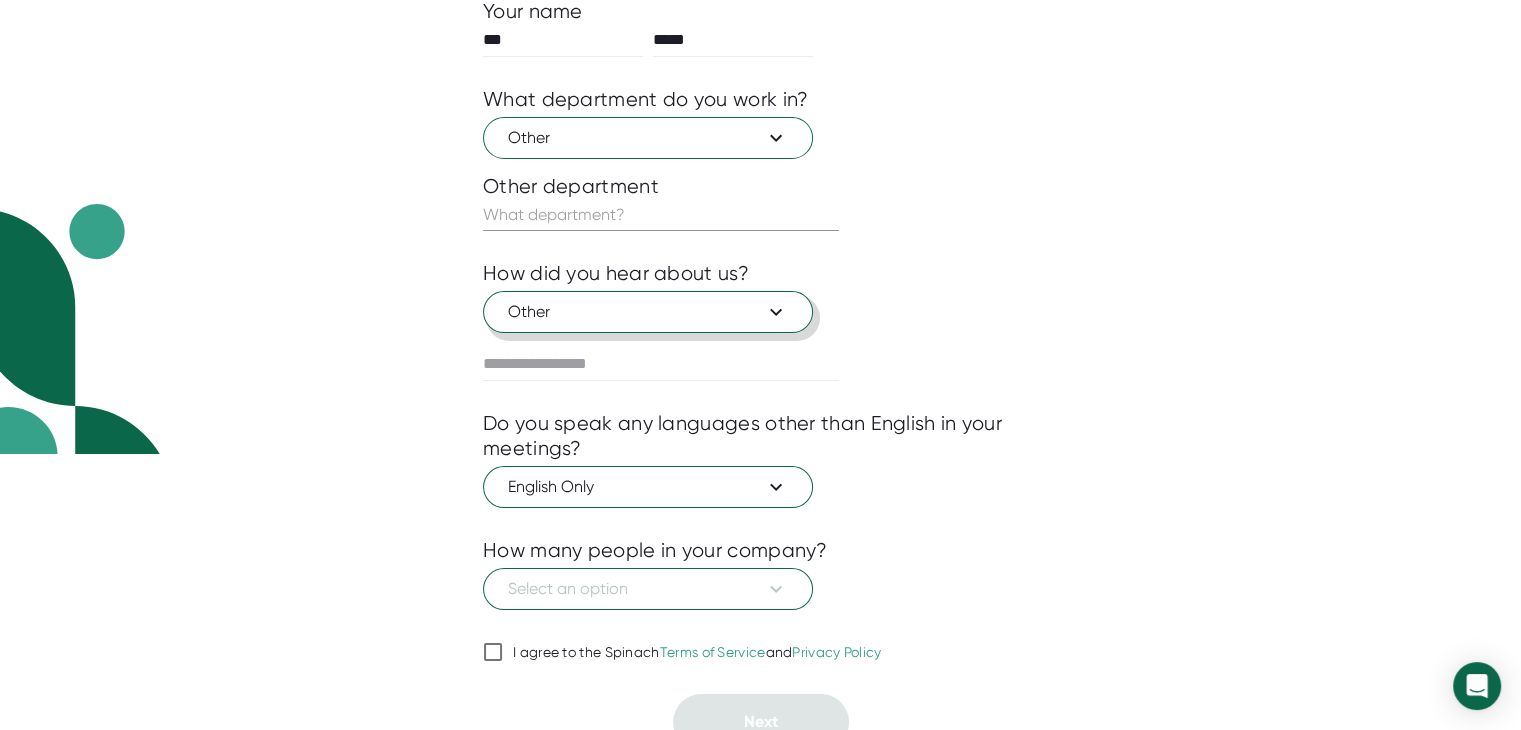 scroll, scrollTop: 293, scrollLeft: 0, axis: vertical 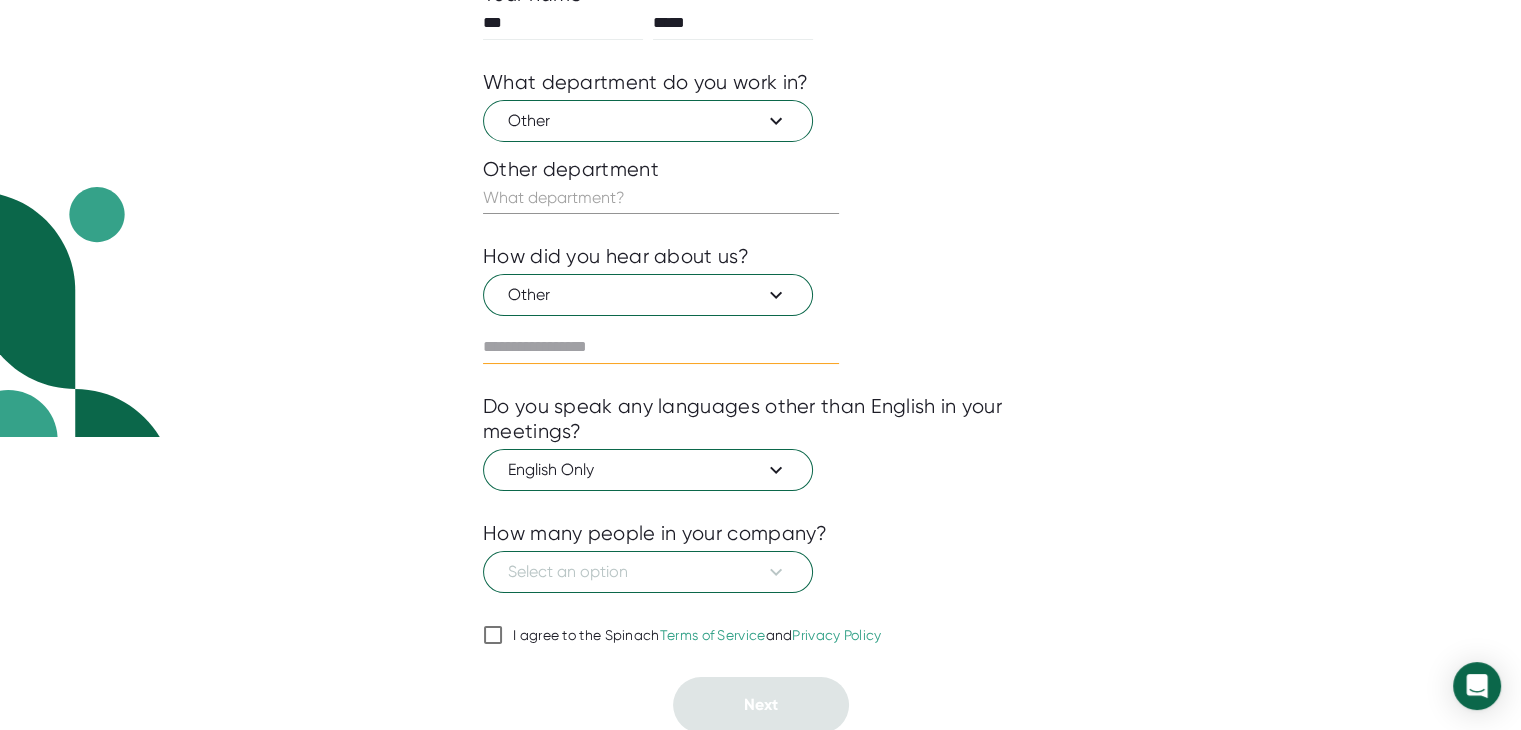 click at bounding box center (661, 347) 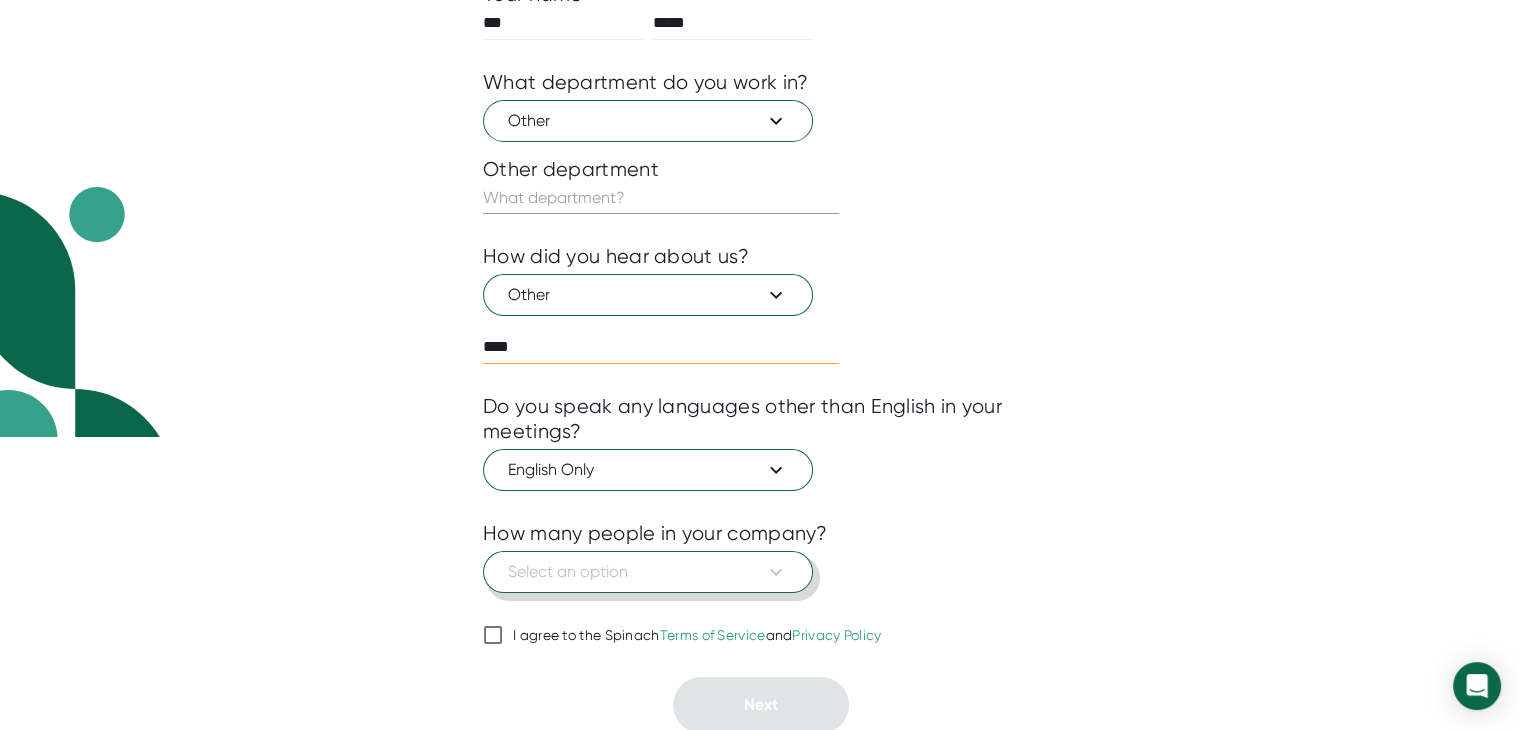 type on "****" 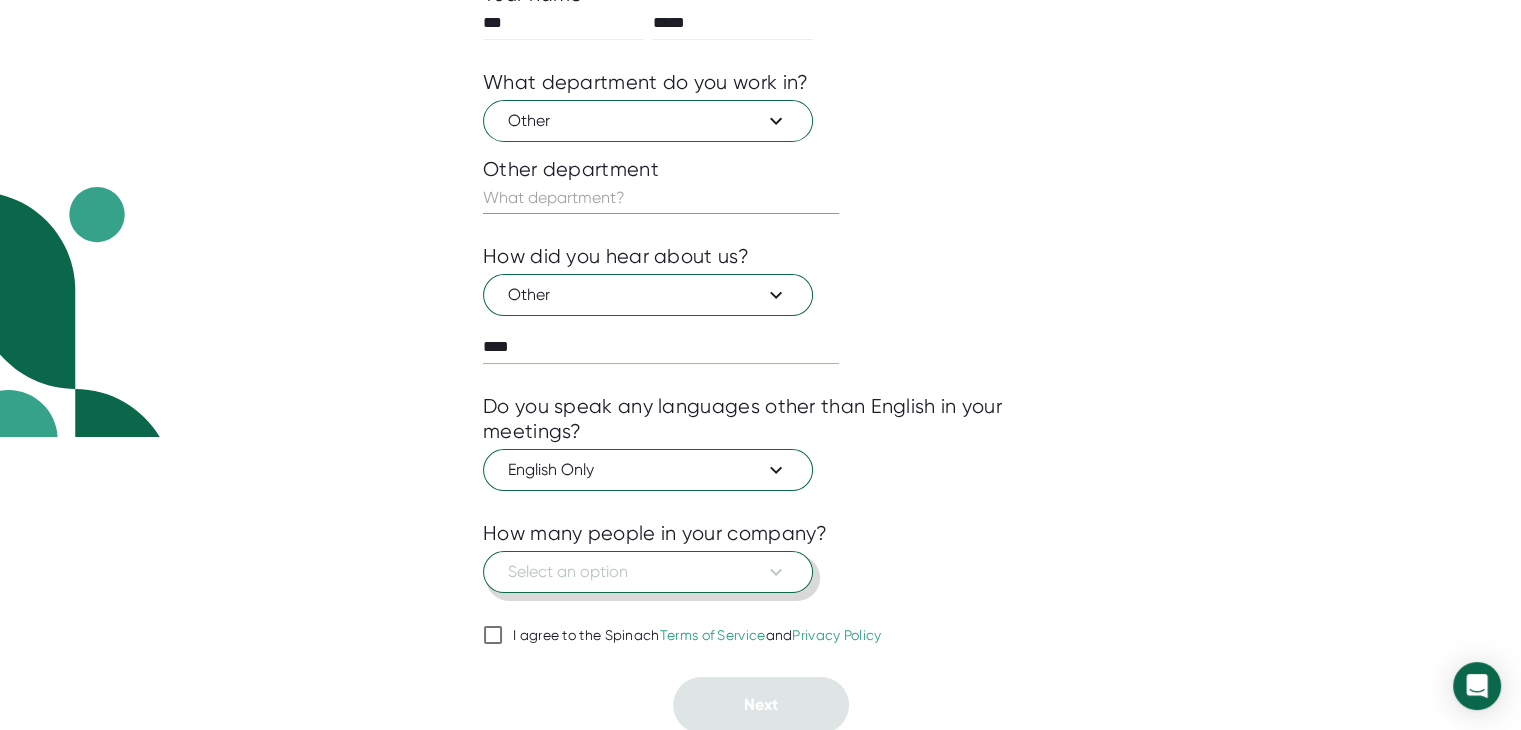 click on "Select an option" at bounding box center [648, 121] 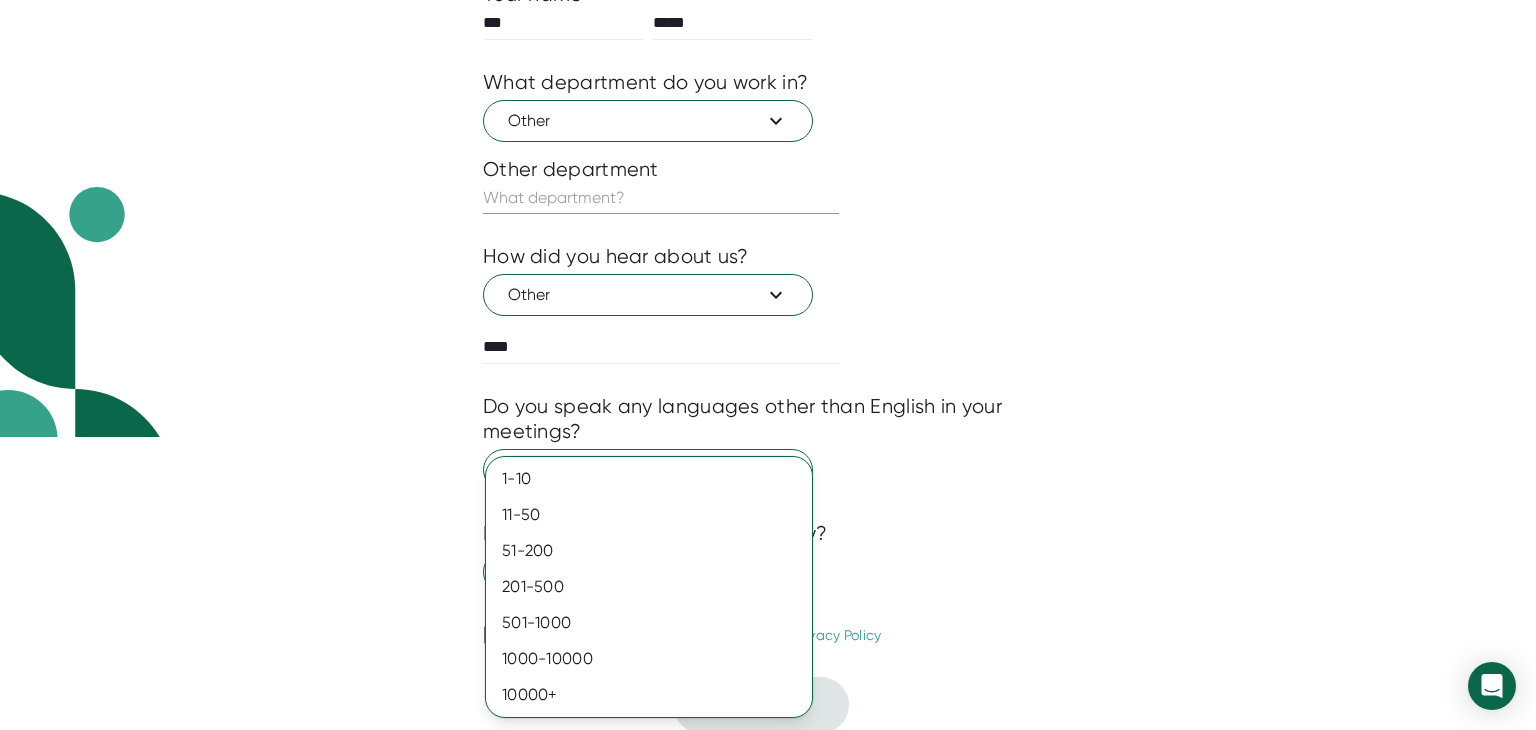 click at bounding box center (768, 365) 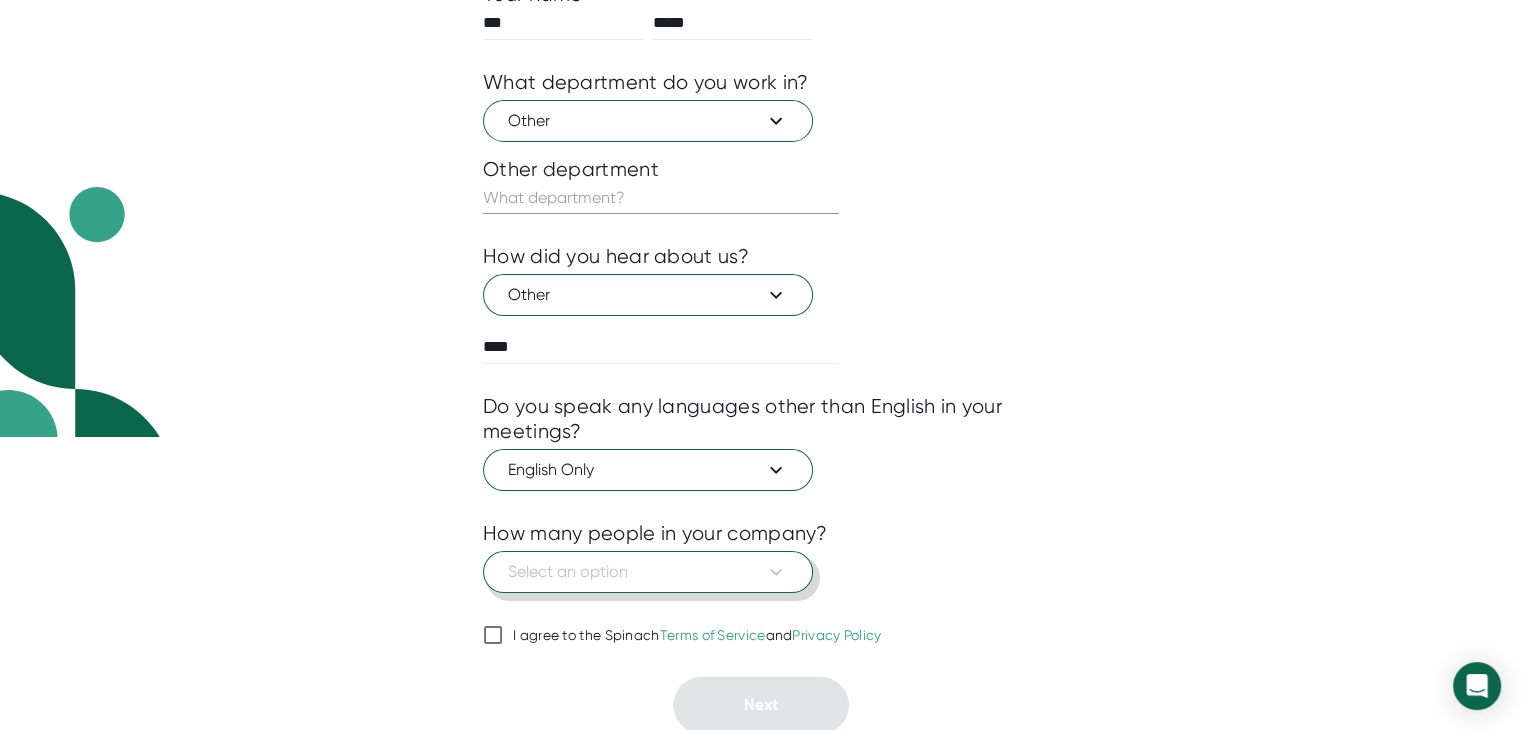 click on "Select an option" at bounding box center (648, 572) 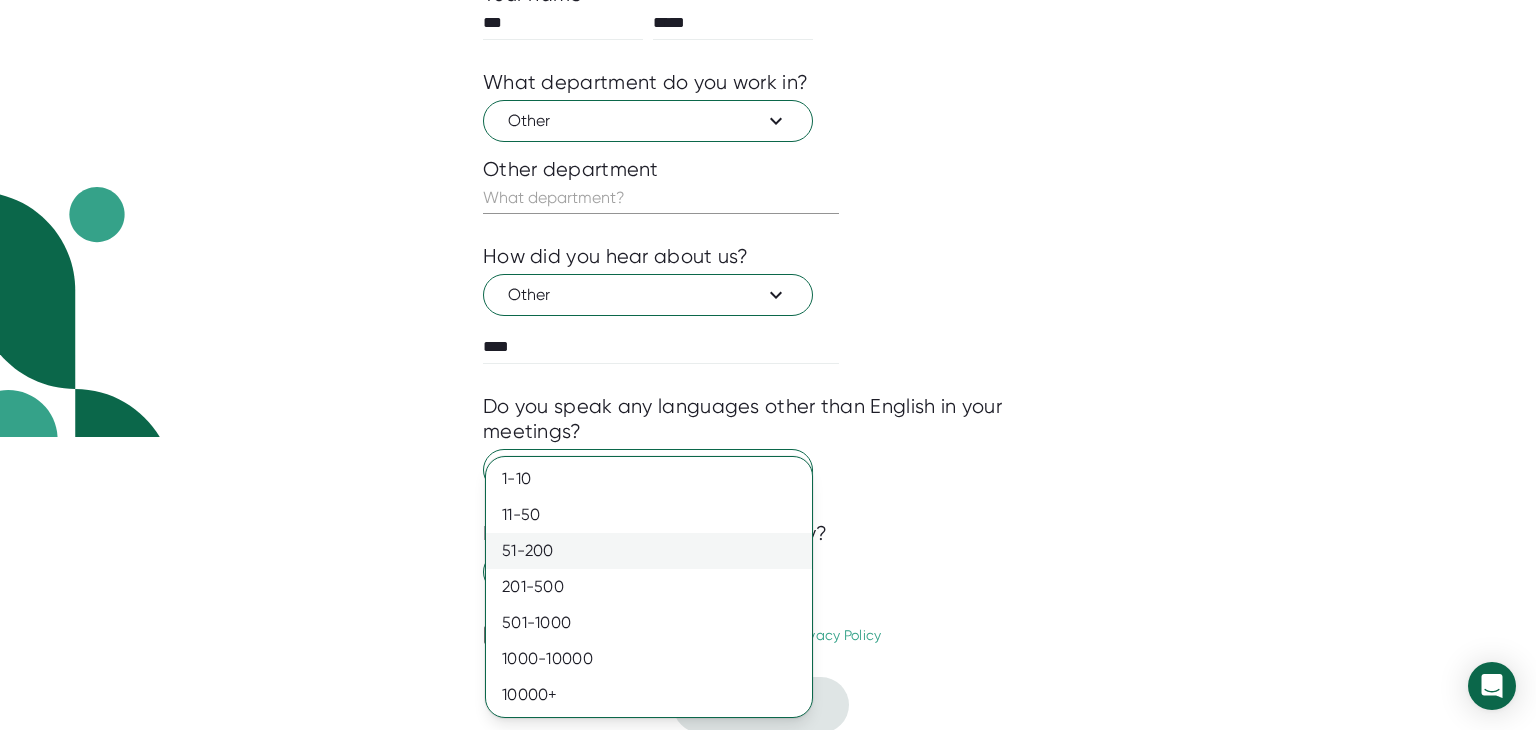 click on "51-200" at bounding box center [649, 479] 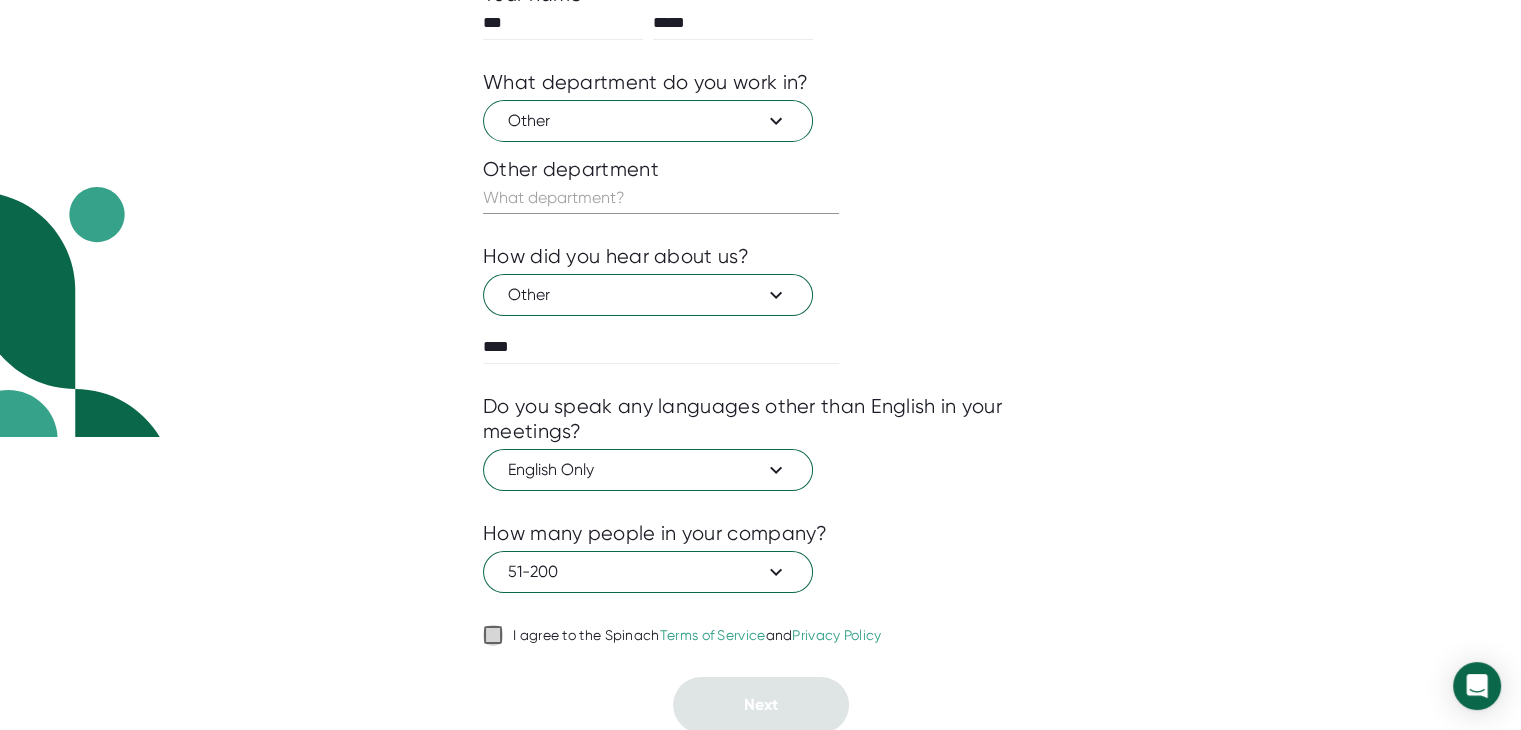 click on "I agree to the Spinach  Terms of Service  and  Privacy Policy" at bounding box center (493, 635) 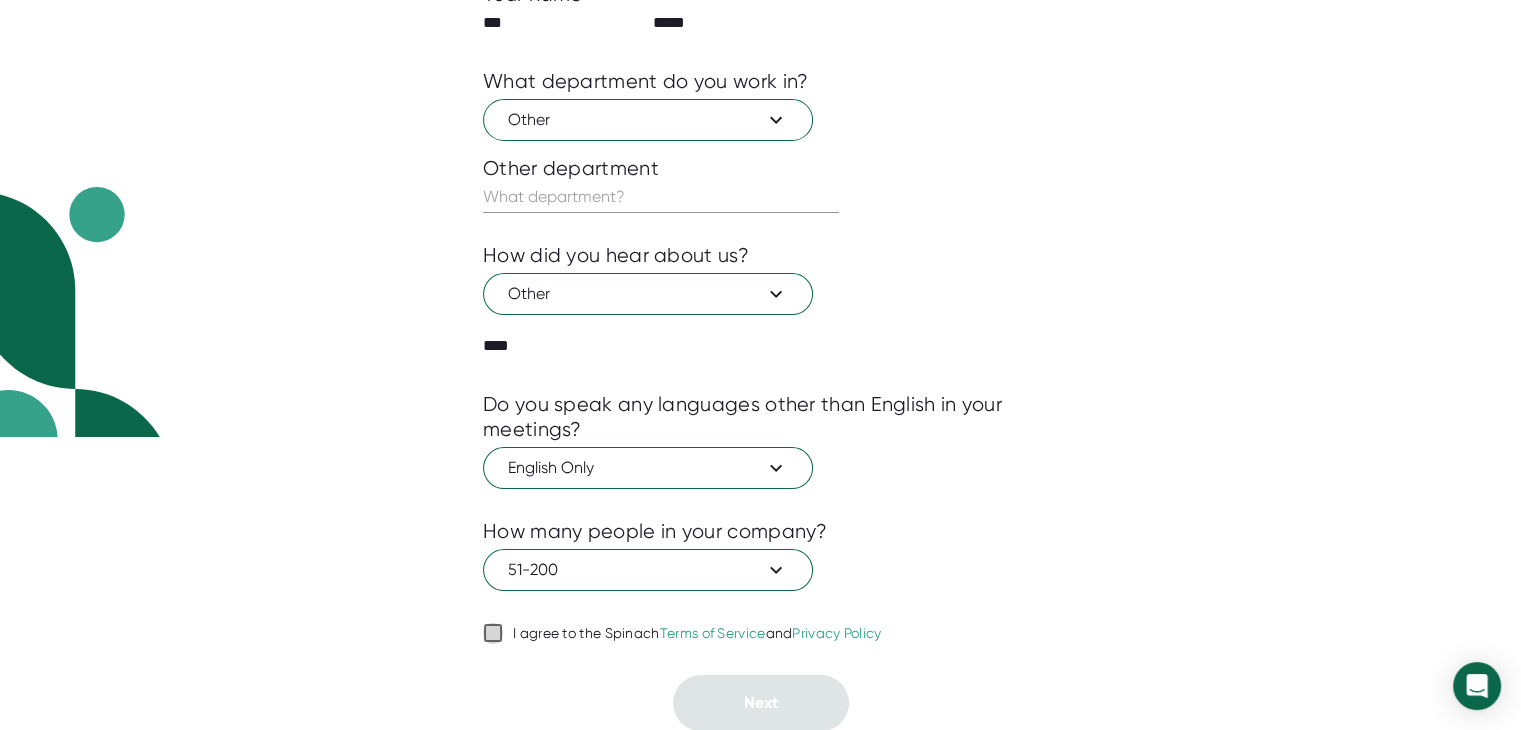 checkbox on "true" 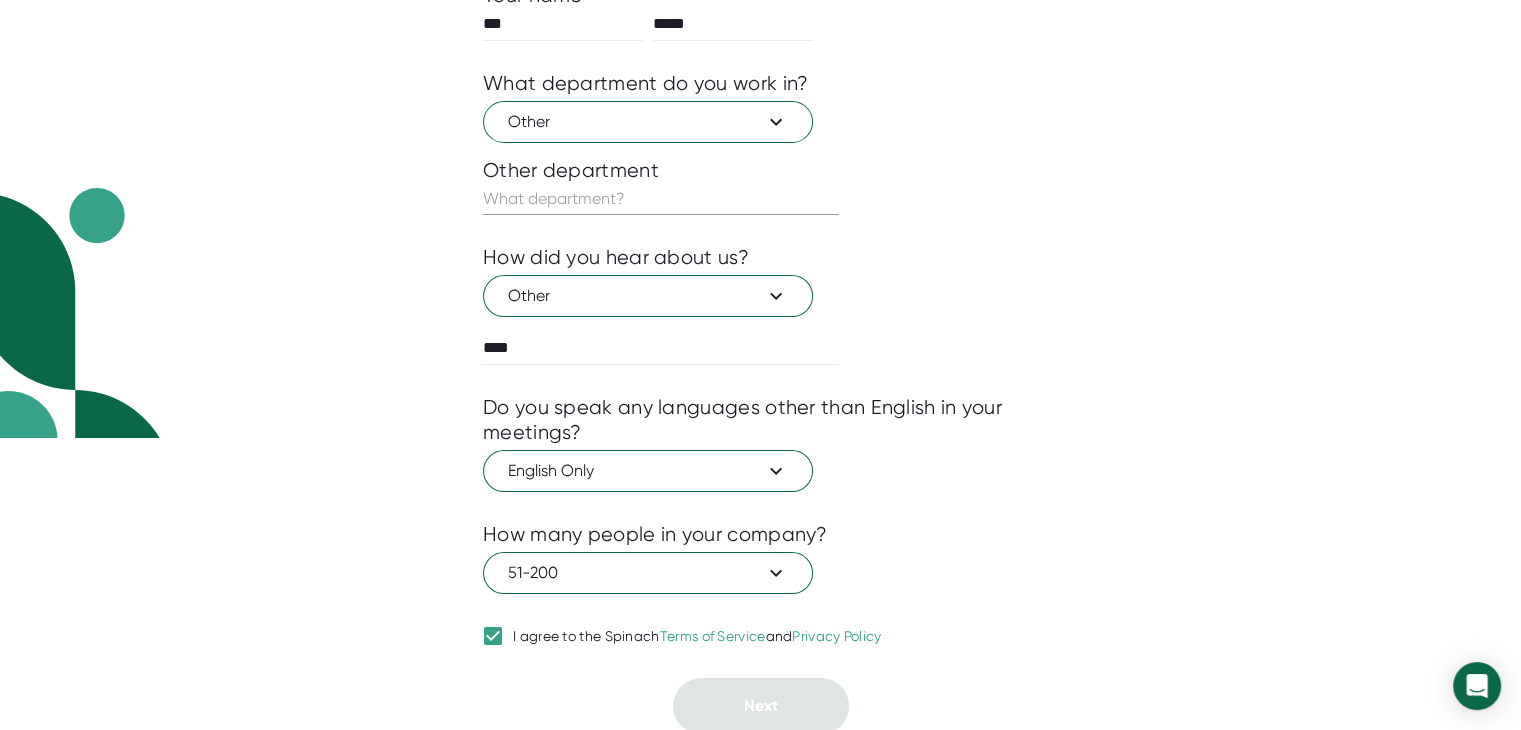 scroll, scrollTop: 293, scrollLeft: 0, axis: vertical 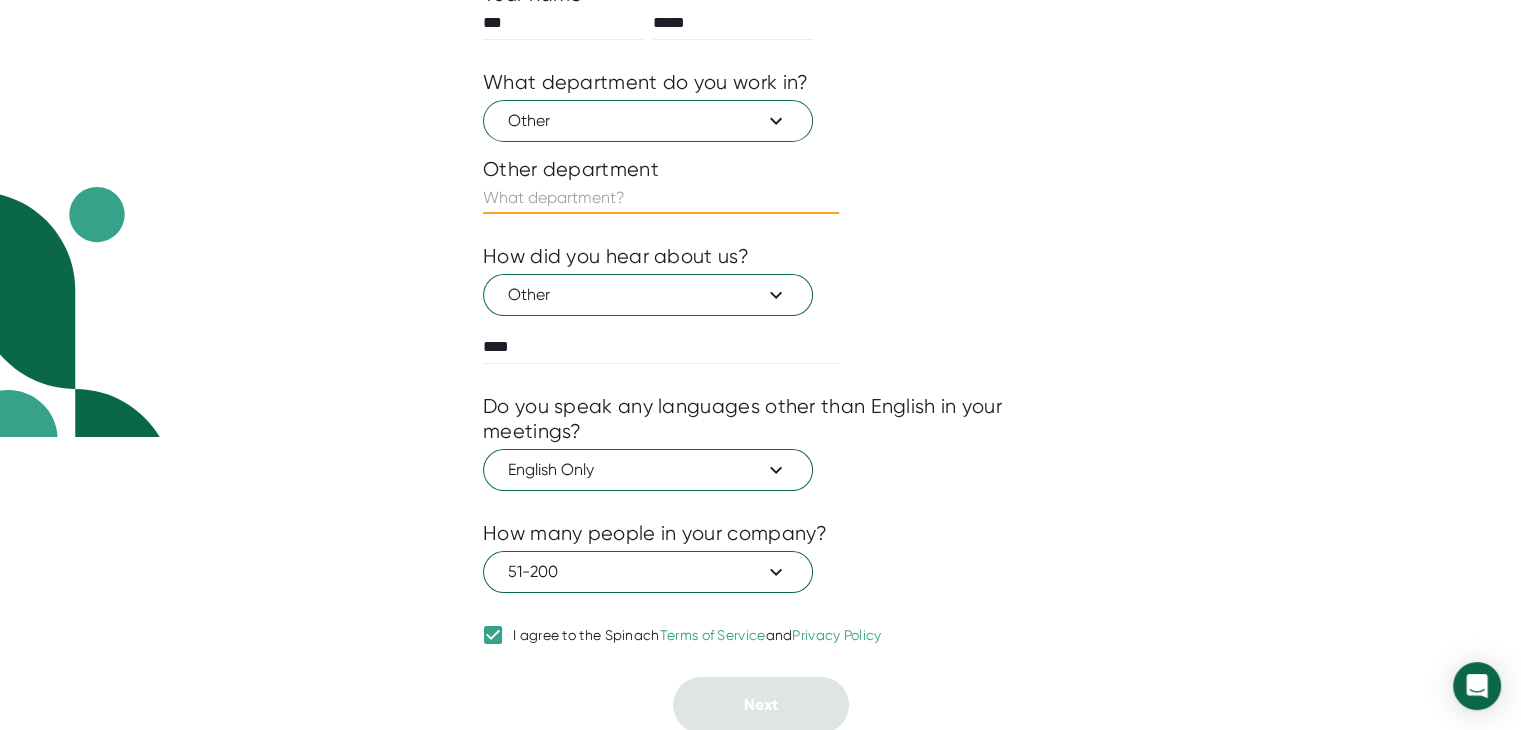 click at bounding box center (661, 198) 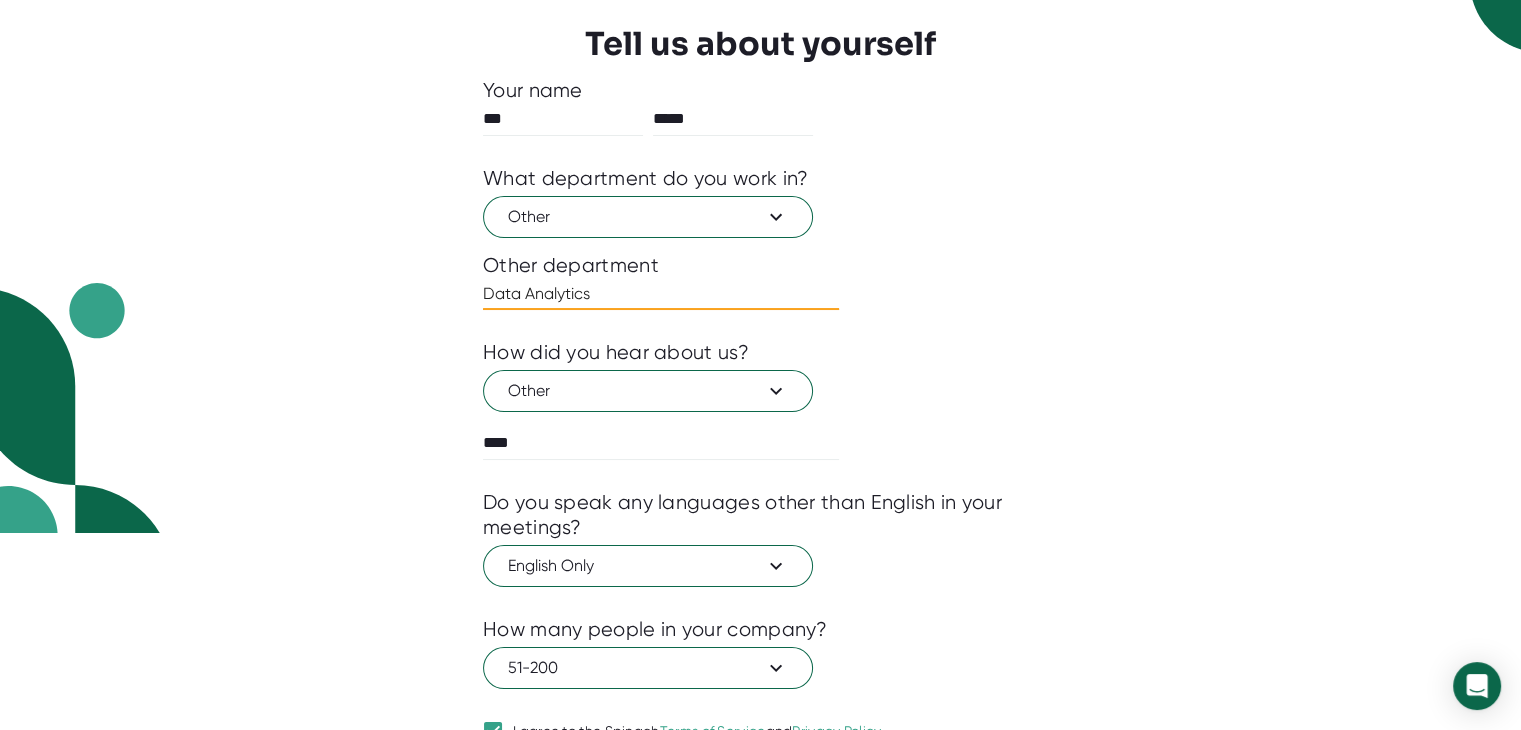 scroll, scrollTop: 293, scrollLeft: 0, axis: vertical 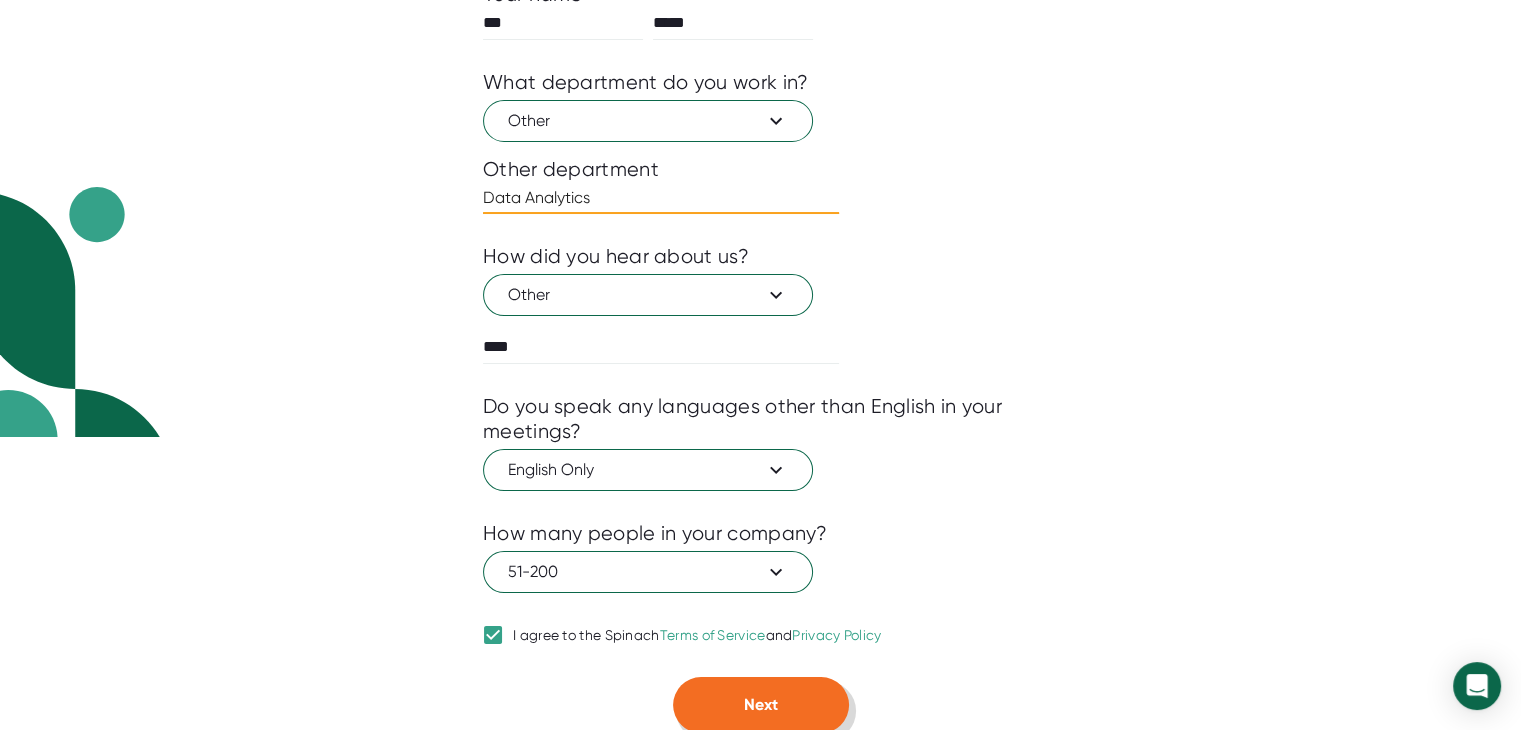 type on "Data Analytics" 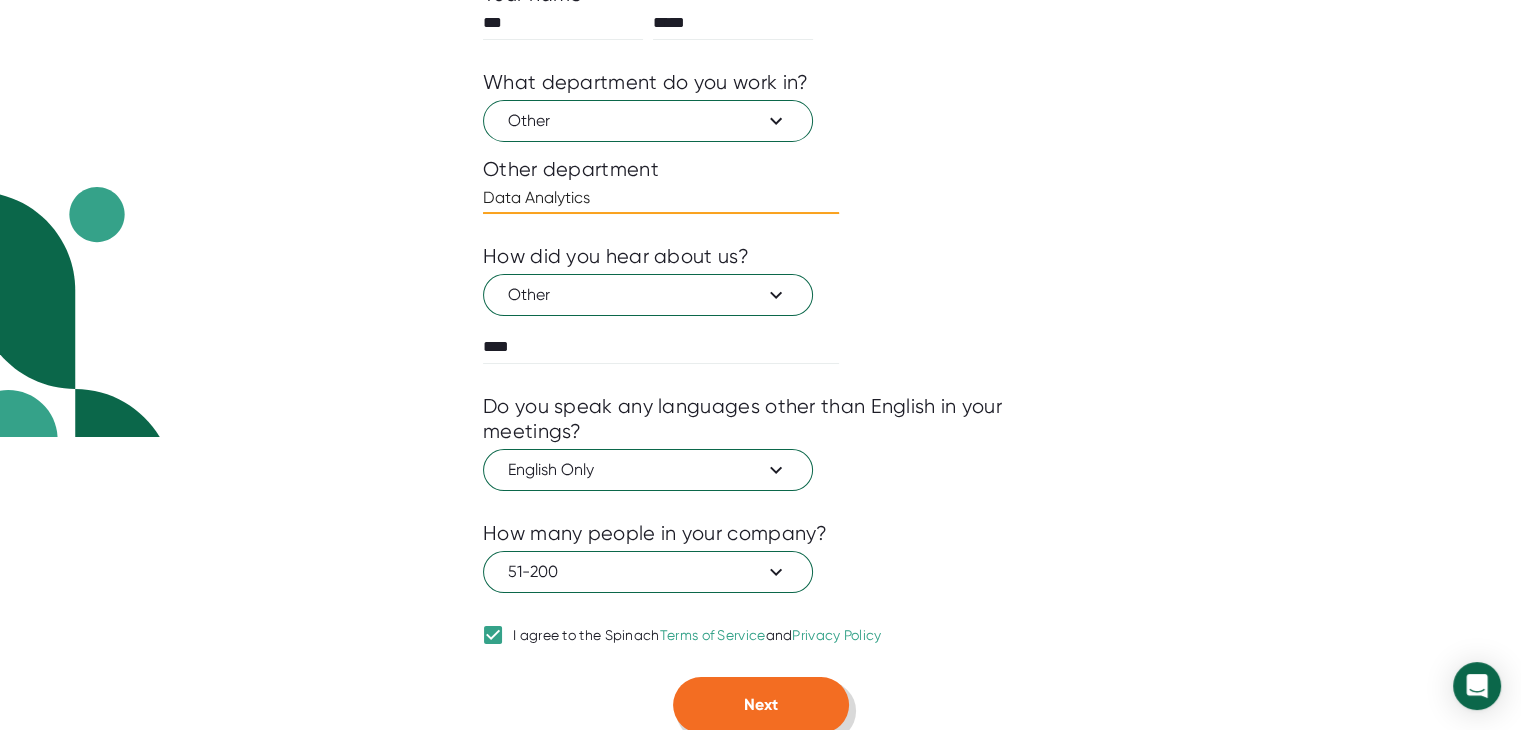 click on "Next" at bounding box center (761, 704) 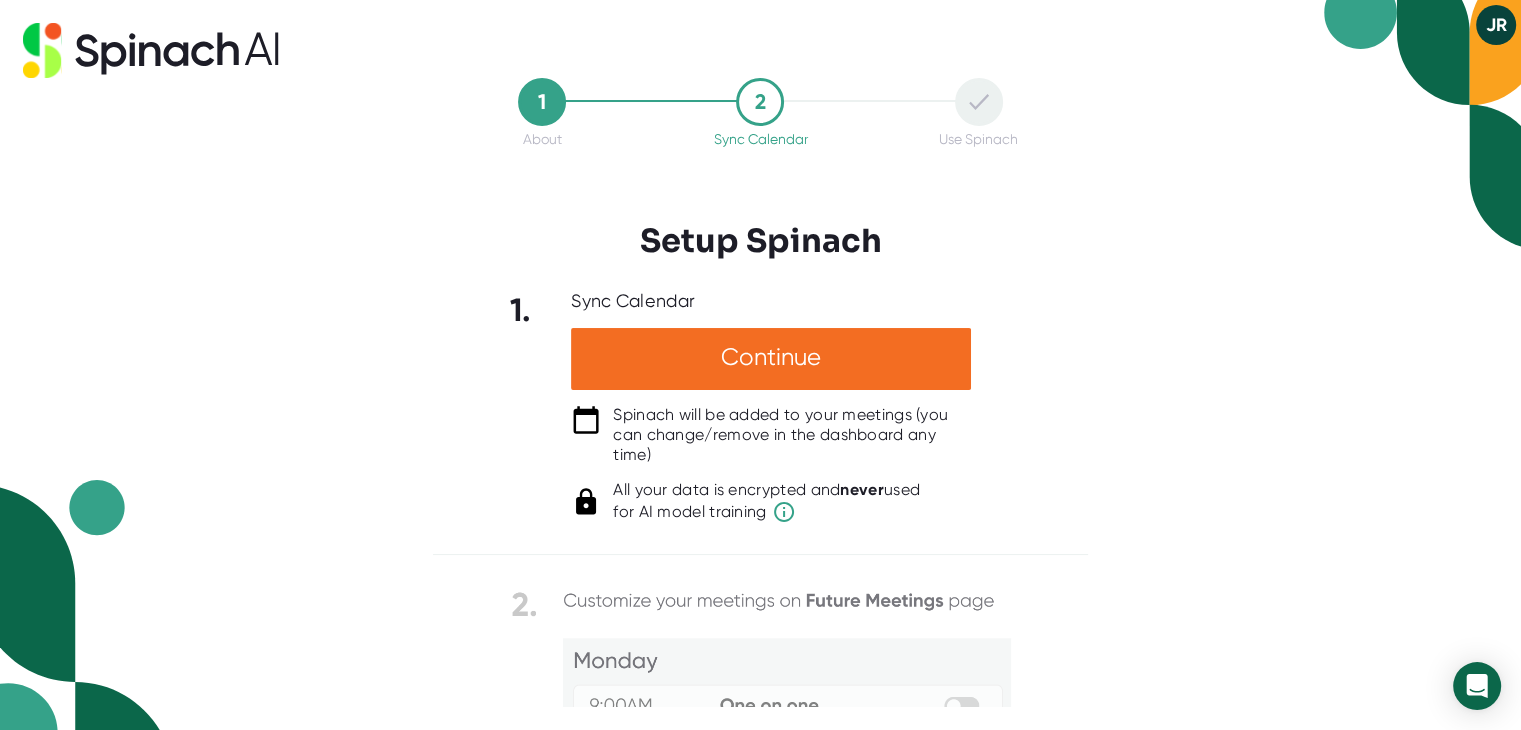 scroll, scrollTop: 0, scrollLeft: 0, axis: both 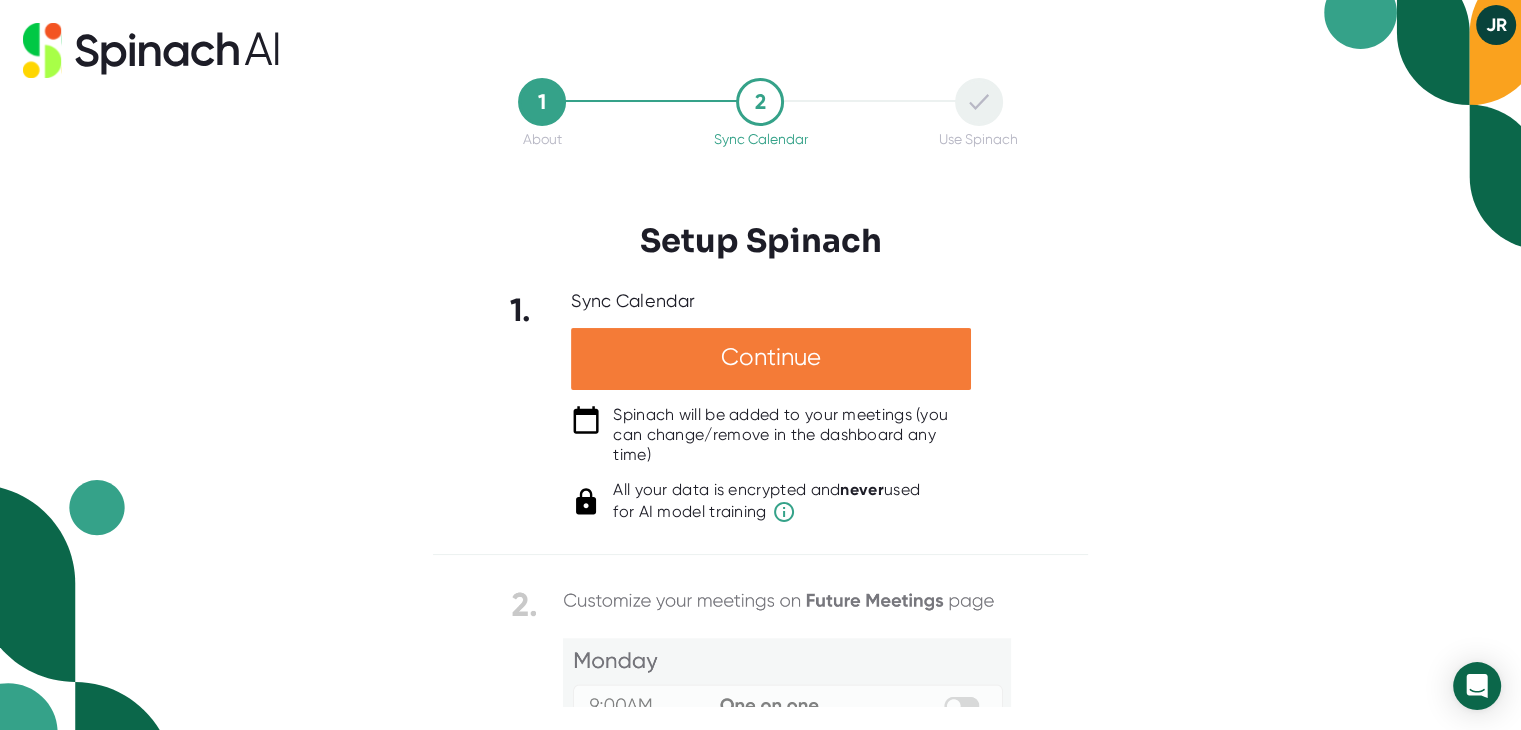 click on "Continue" at bounding box center (771, 359) 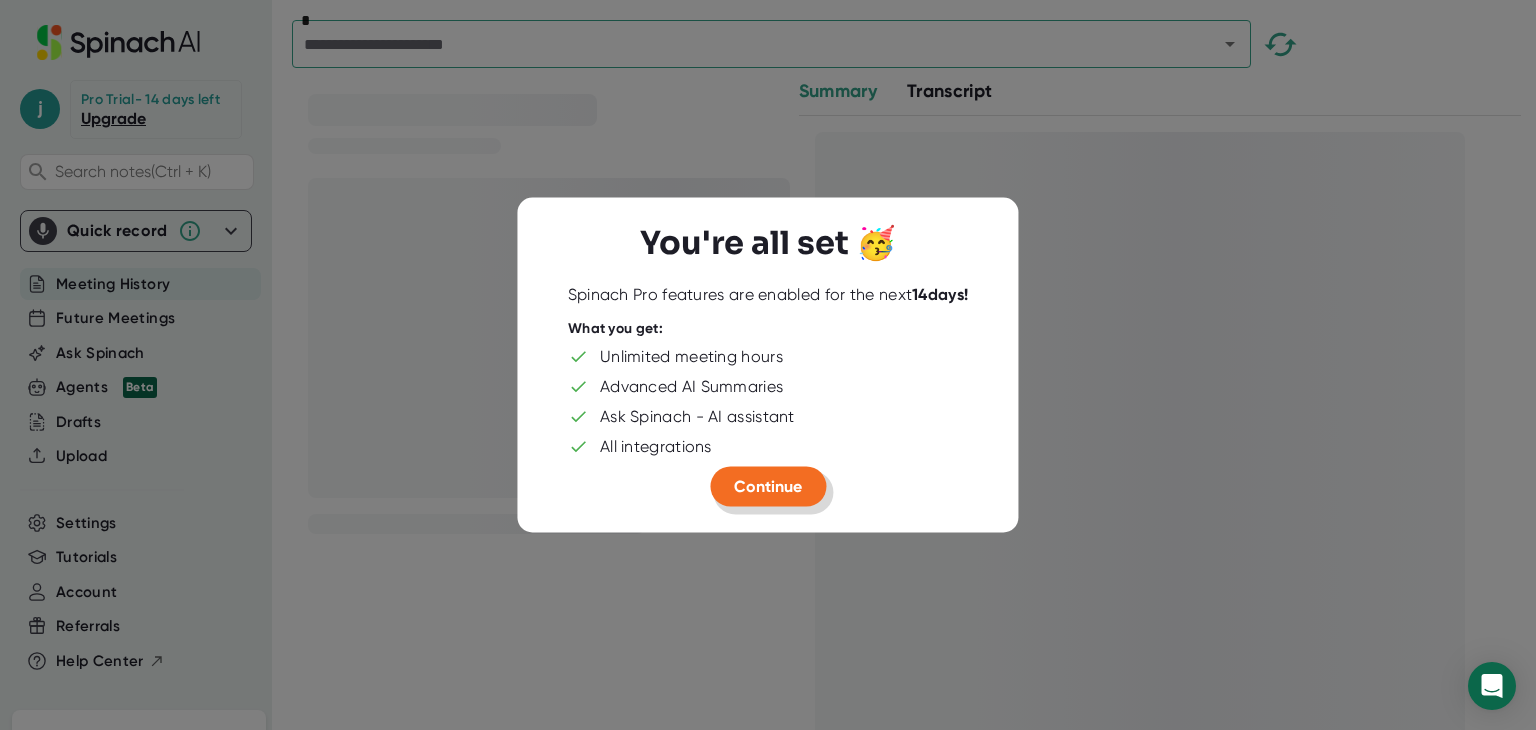 click on "Continue" at bounding box center (768, 486) 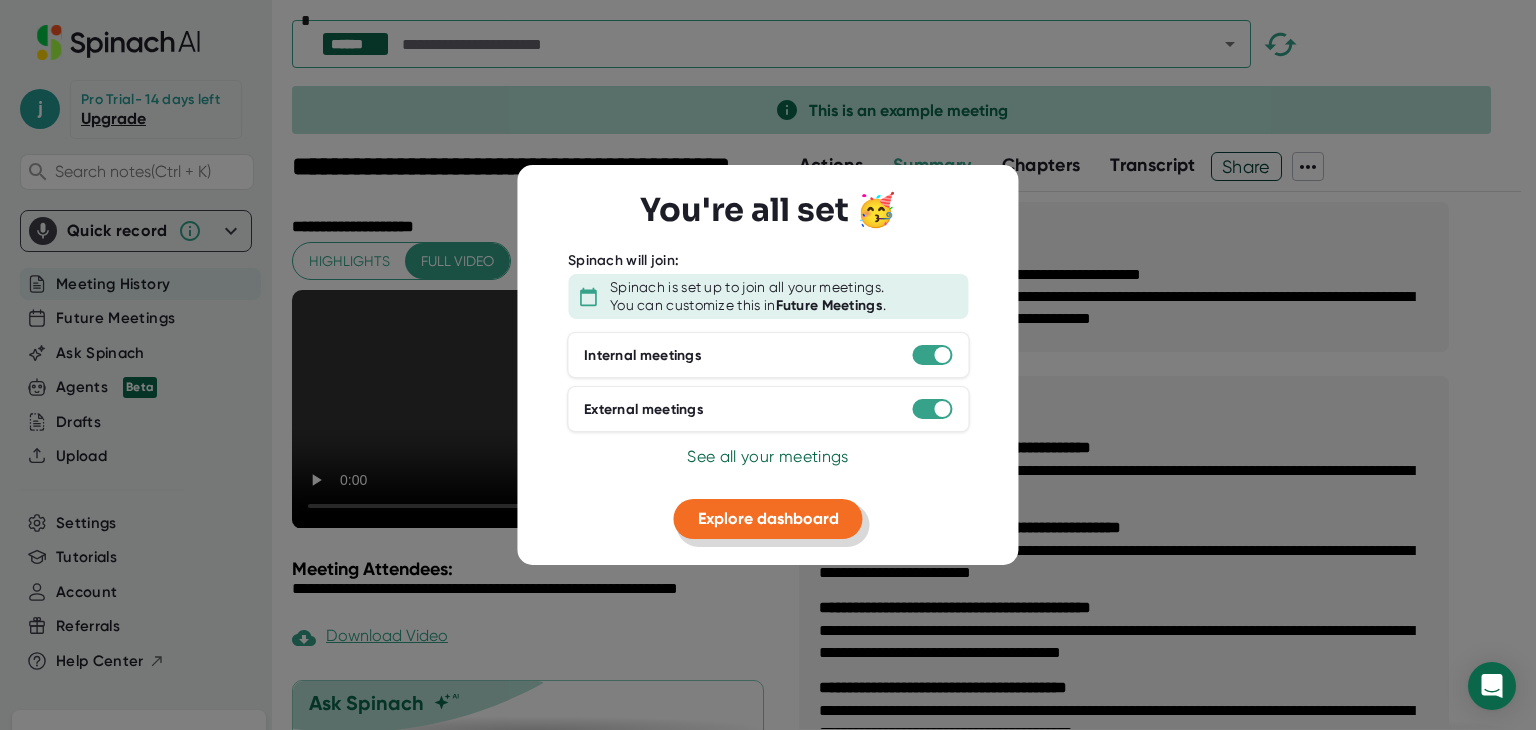 click on "Explore dashboard" at bounding box center [768, 518] 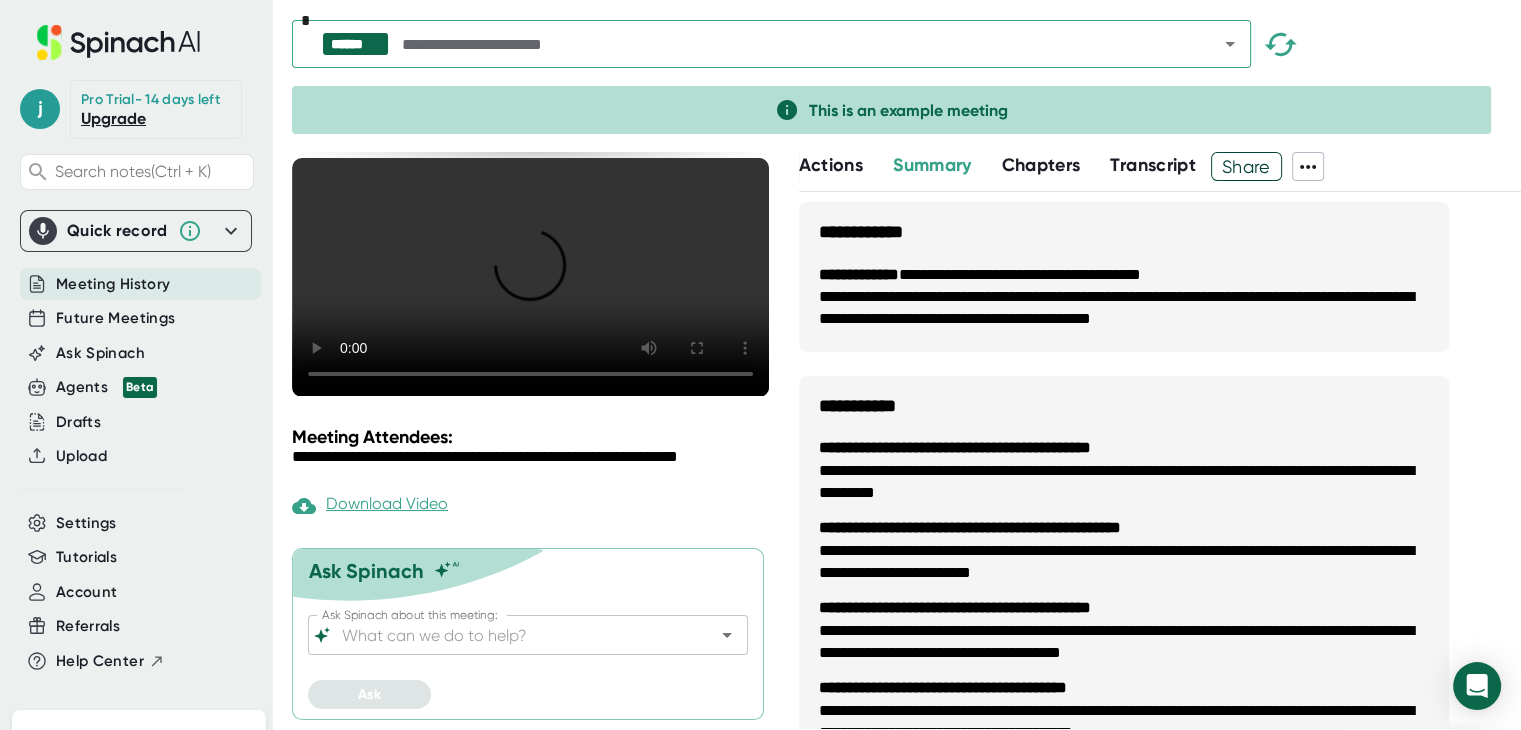 scroll, scrollTop: 152, scrollLeft: 0, axis: vertical 